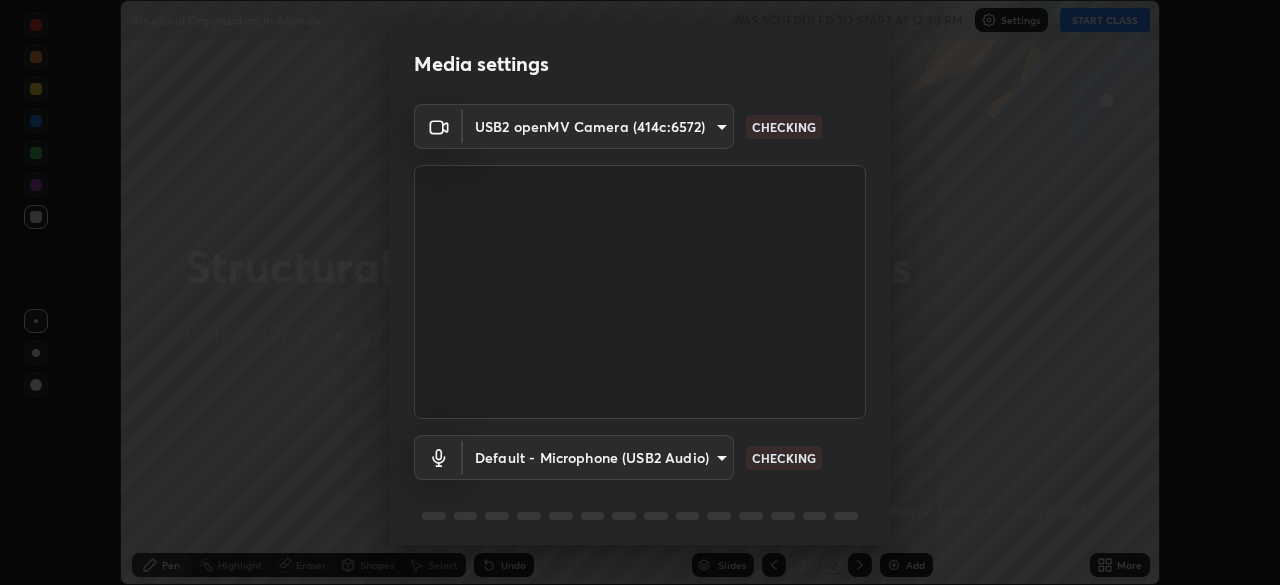 scroll, scrollTop: 0, scrollLeft: 0, axis: both 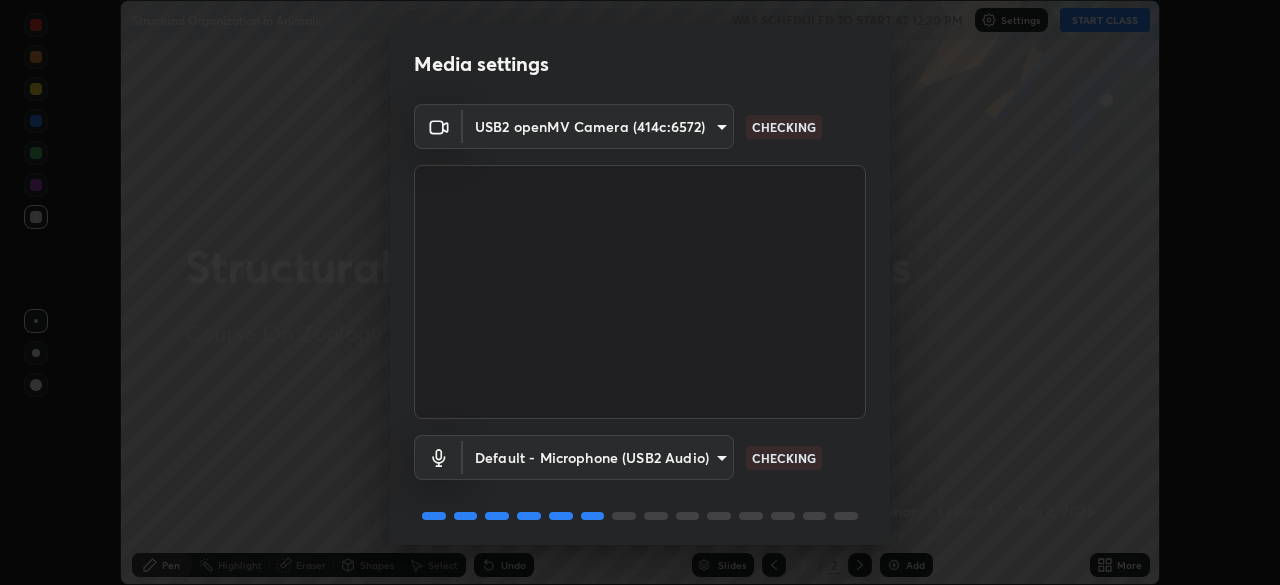 click on "Erase all Structural Organization in Animals WAS SCHEDULED TO START AT  12:30 PM Settings START CLASS Setting up your live class Structural Organization in Animals • L1 of Course On Zoology for NEET Conquer 1 2026 [NAME] Pen Highlight Eraser Shapes Select Undo Slides 2 / 2 Add More Enable hand raising Enable raise hand to speak to learners. Once enabled, chat will be turned off temporarily. Enable x   No doubts shared Encourage your learners to ask a doubt for better clarity Report an issue Reason for reporting Buffering Chat not working Audio - Video sync issue Educator video quality low ​ Attach an image Report Media settings USB2 openMV Camera (414c:6572) CHECKING Default - Microphone (USB2 Audio) default CHECKING 1 / 5 Next" at bounding box center (640, 292) 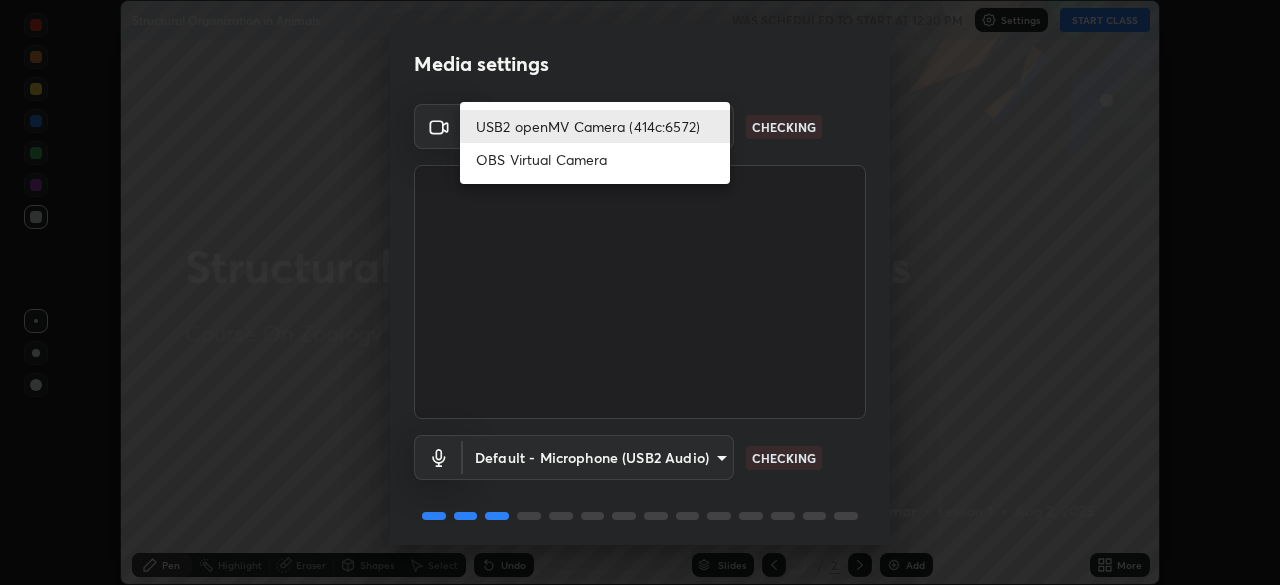 click on "OBS Virtual Camera" at bounding box center [595, 159] 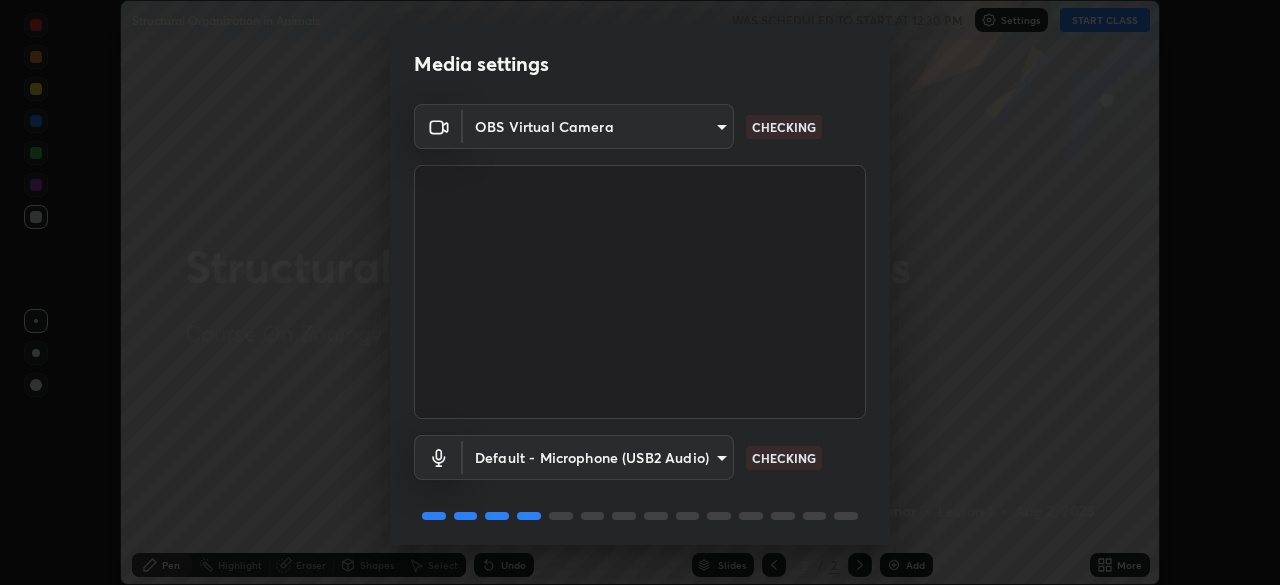 type on "ea4b3b75430f0c765bec49dcbd1ae346751115f33bec55c434ba38f542e7c164" 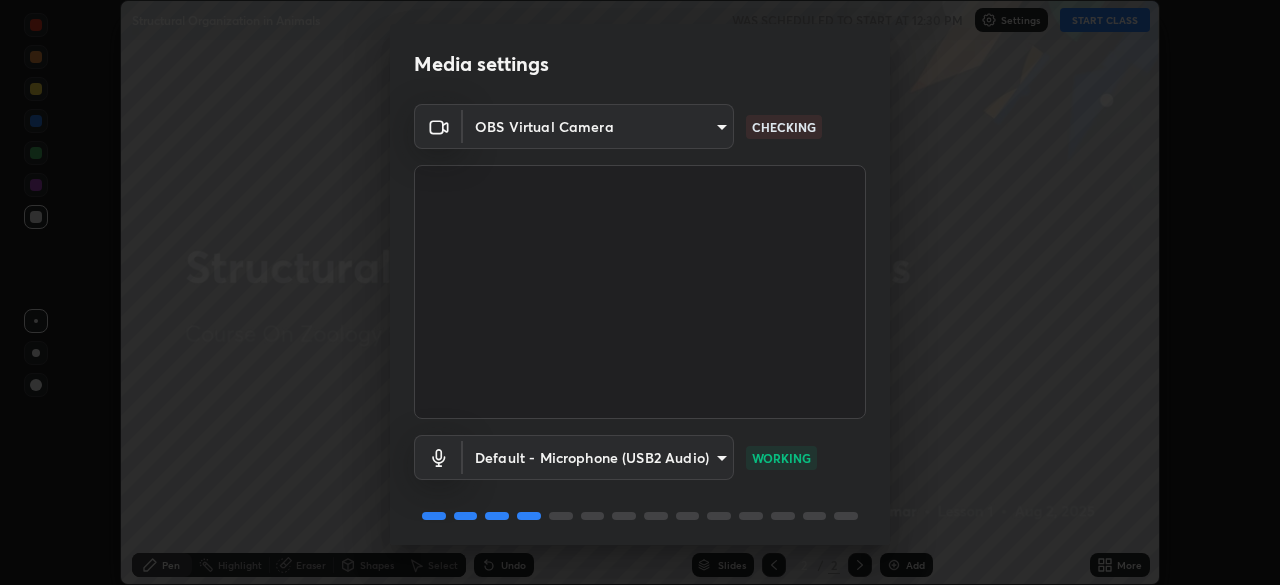 scroll, scrollTop: 71, scrollLeft: 0, axis: vertical 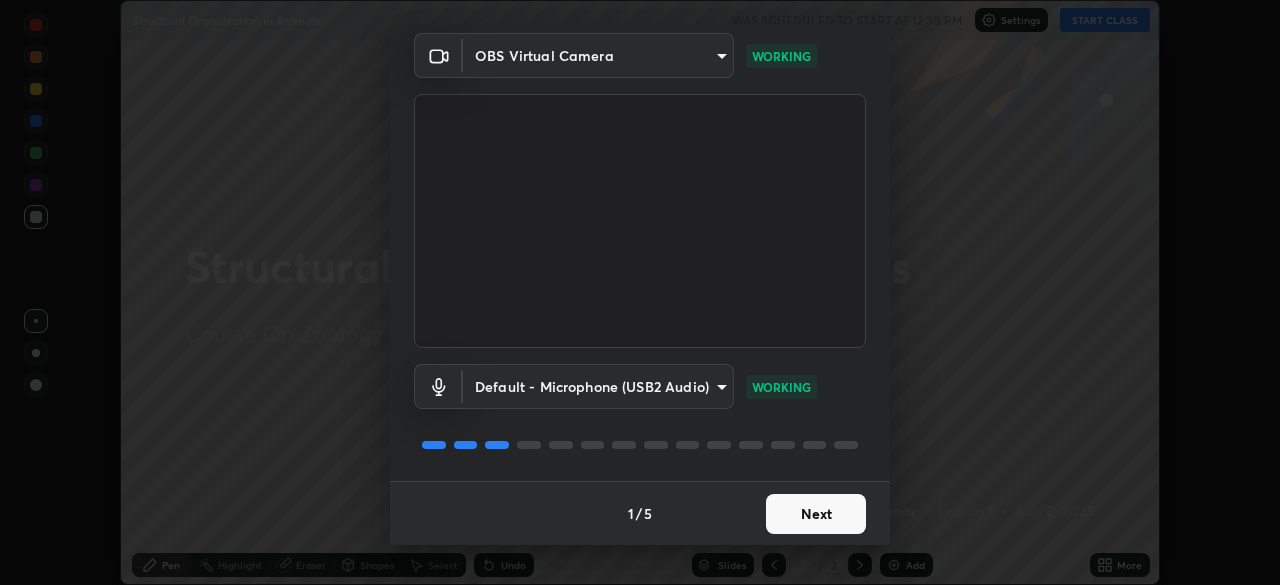 click on "Next" at bounding box center (816, 514) 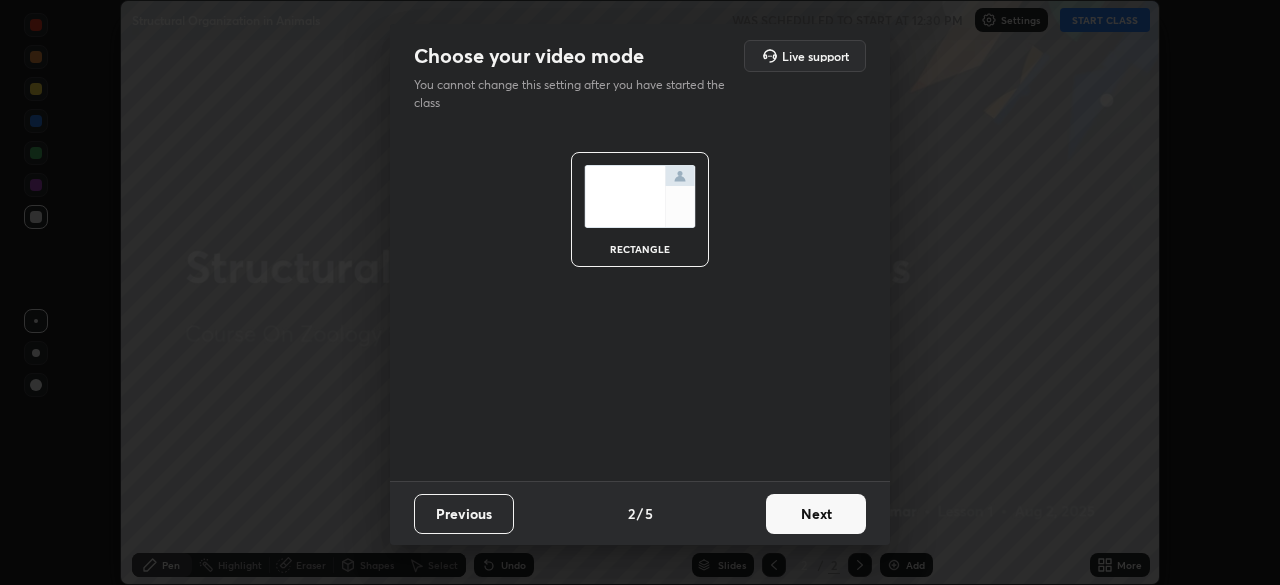 scroll, scrollTop: 0, scrollLeft: 0, axis: both 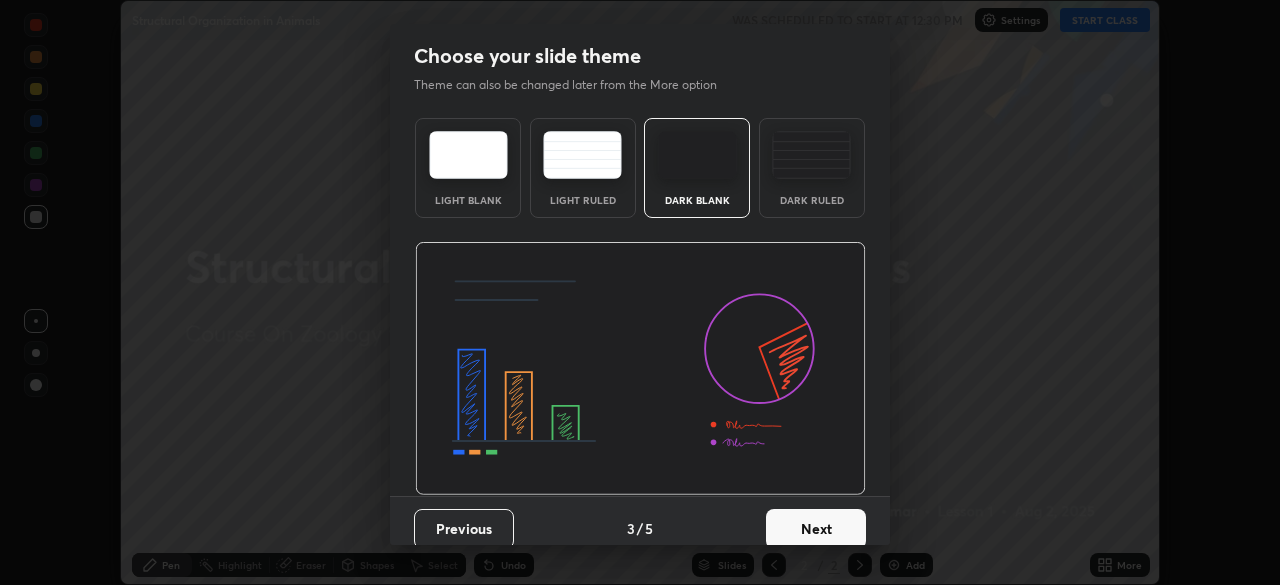 click on "Next" at bounding box center [816, 529] 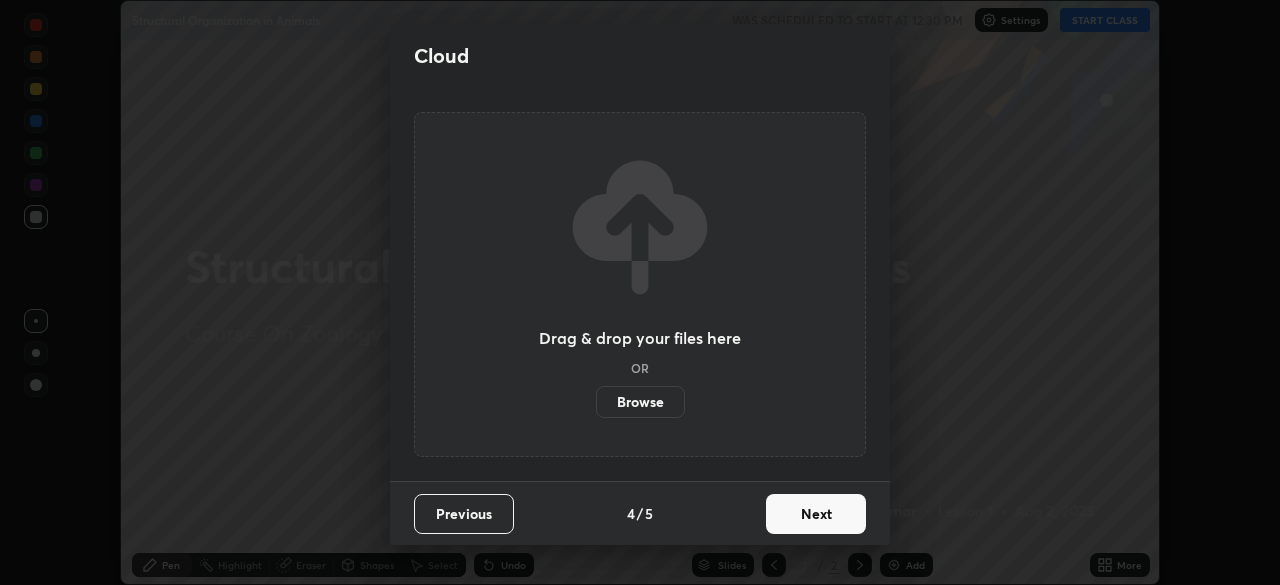 click on "Next" at bounding box center [816, 514] 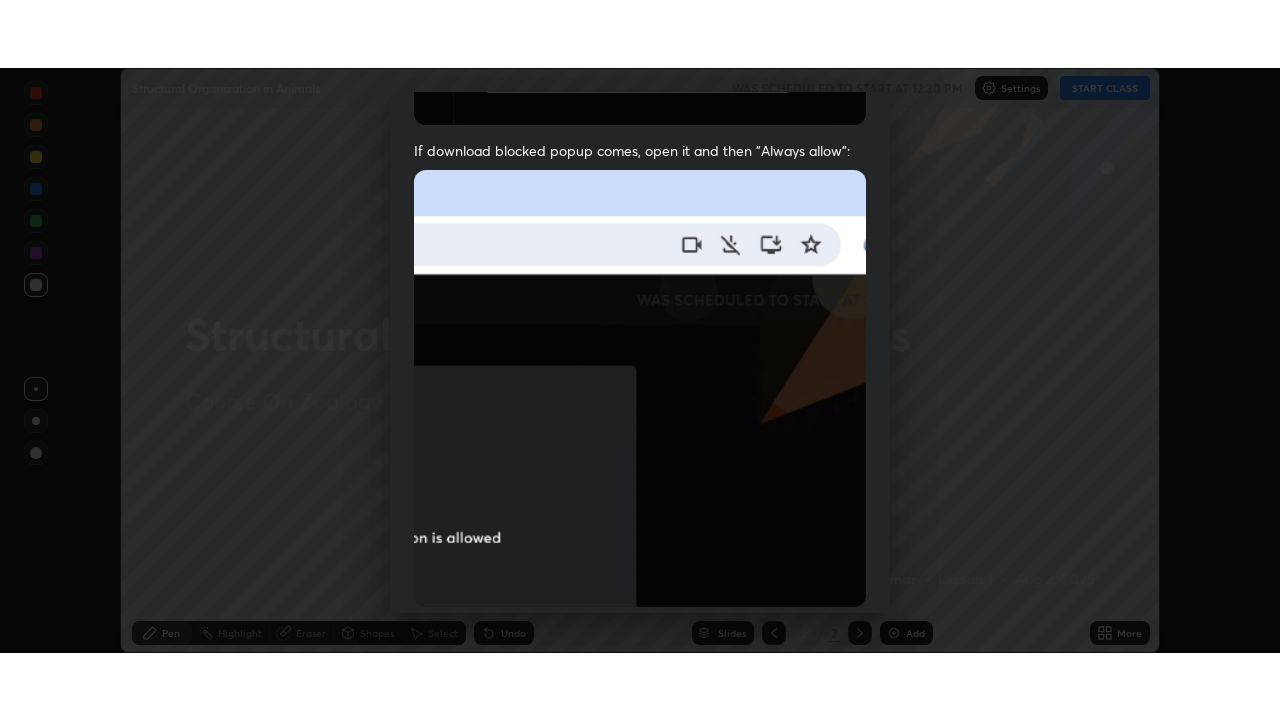 scroll, scrollTop: 479, scrollLeft: 0, axis: vertical 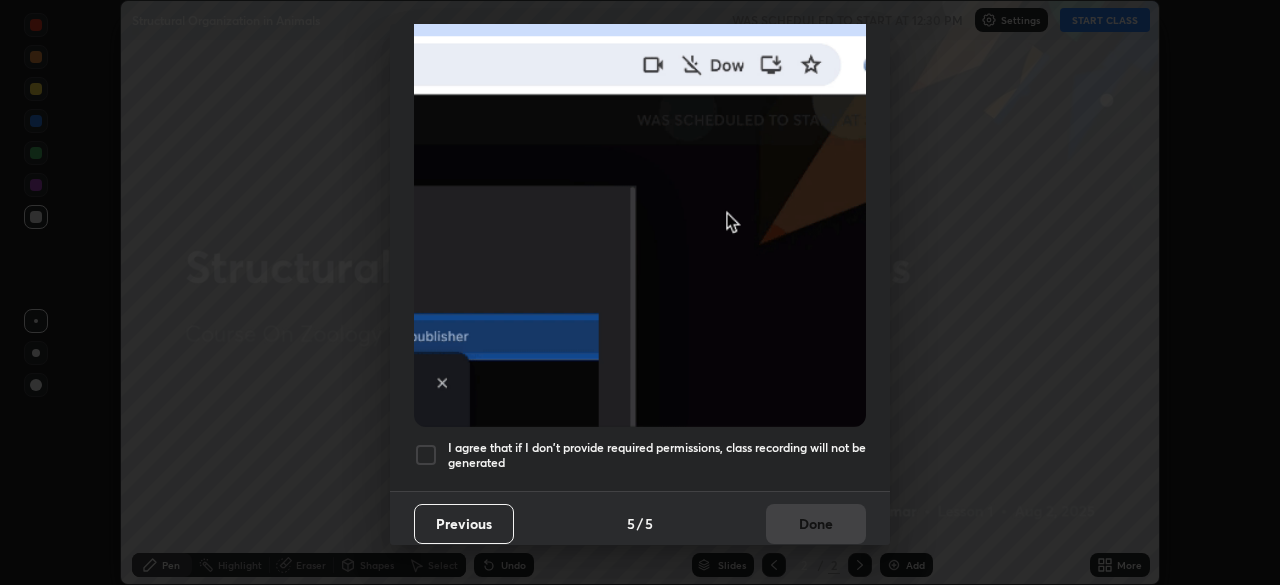 click at bounding box center [426, 455] 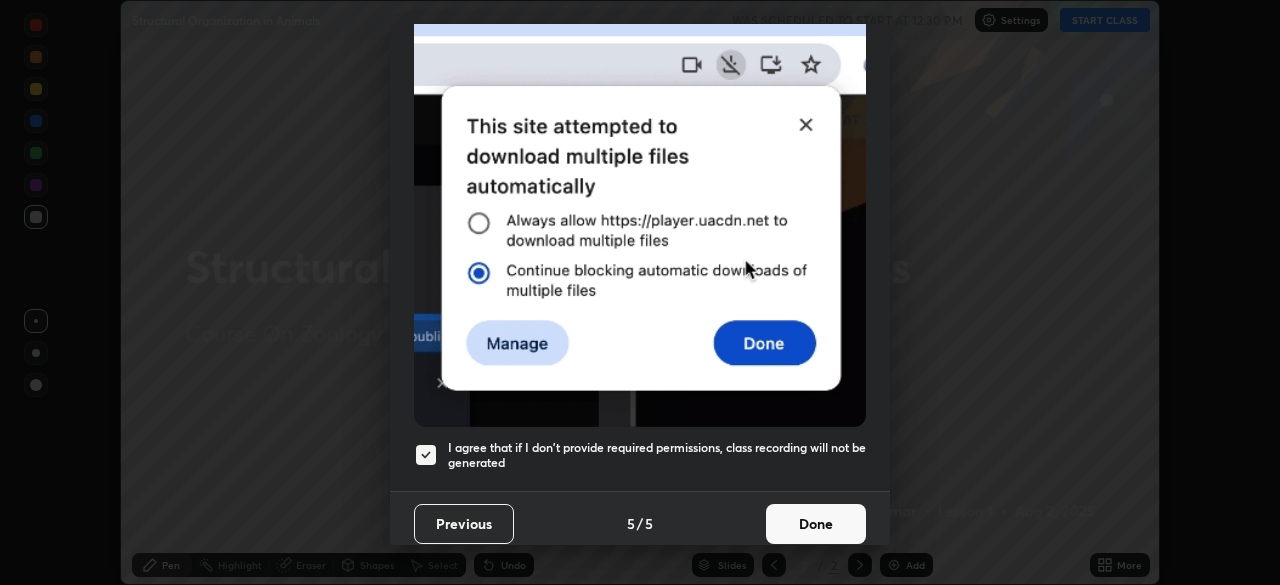 click on "Done" at bounding box center [816, 524] 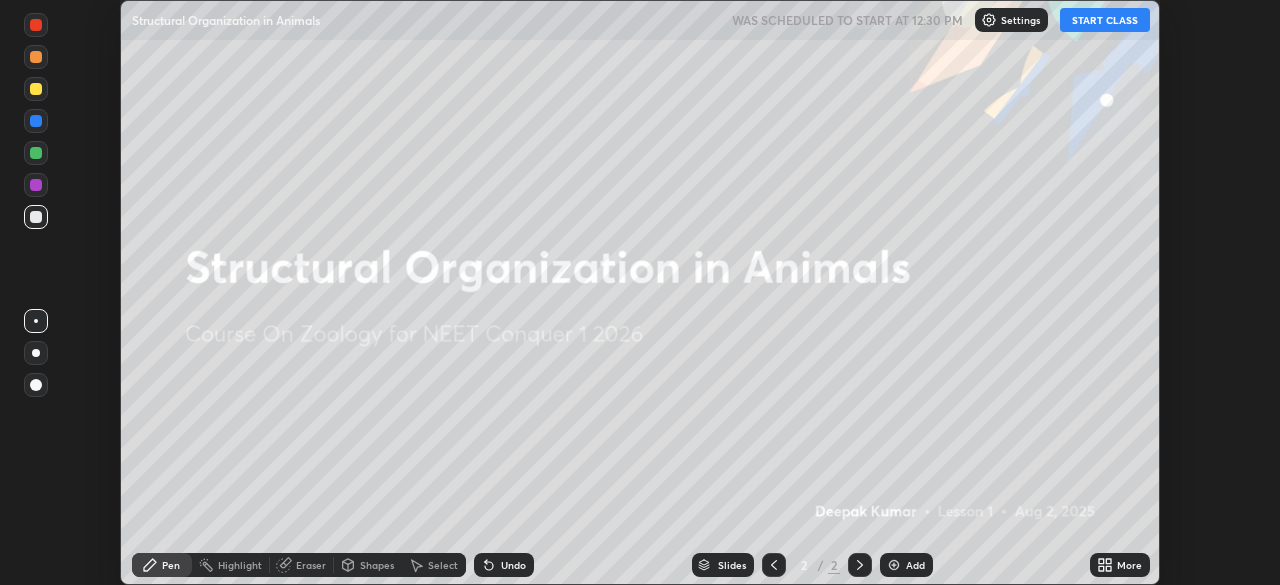 click on "START CLASS" at bounding box center [1105, 20] 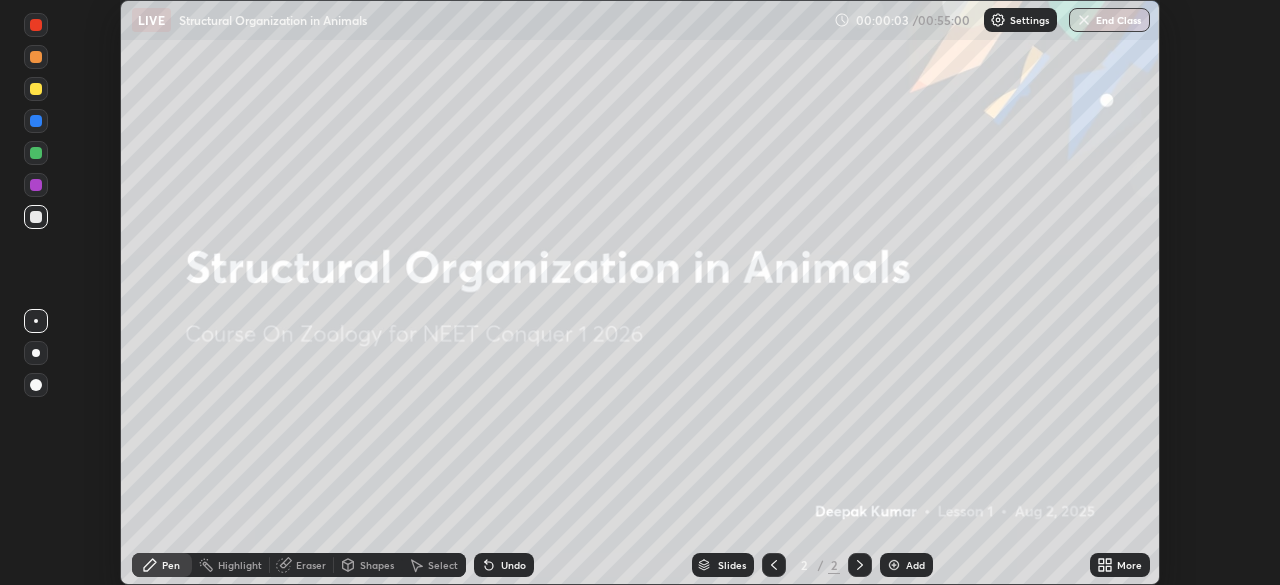 click 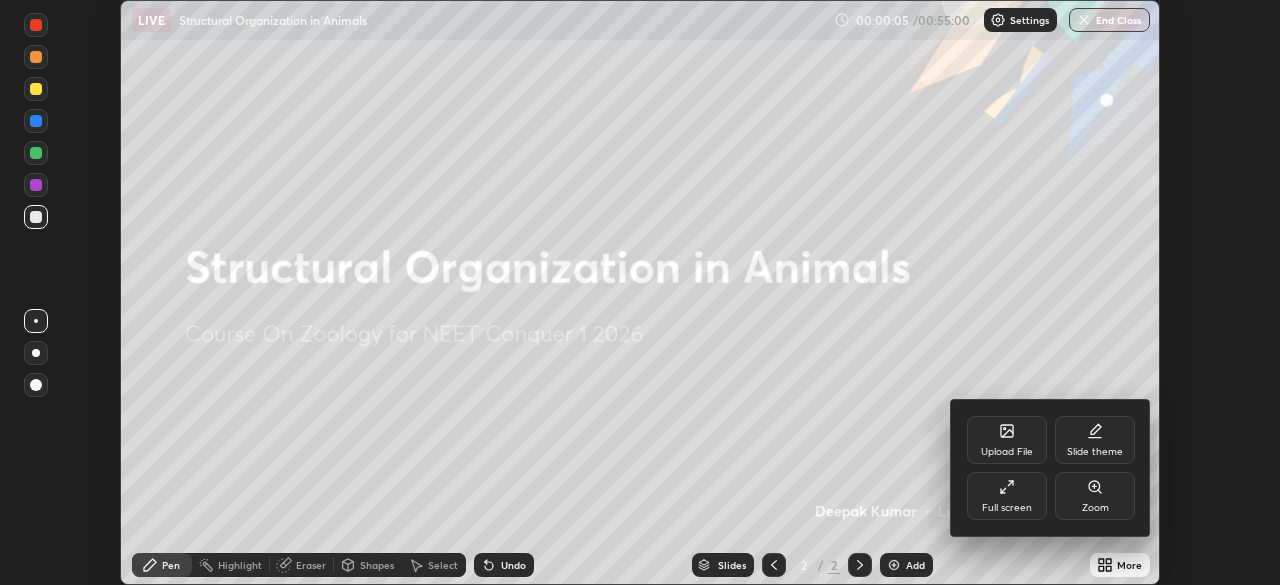 click on "Full screen" at bounding box center [1007, 508] 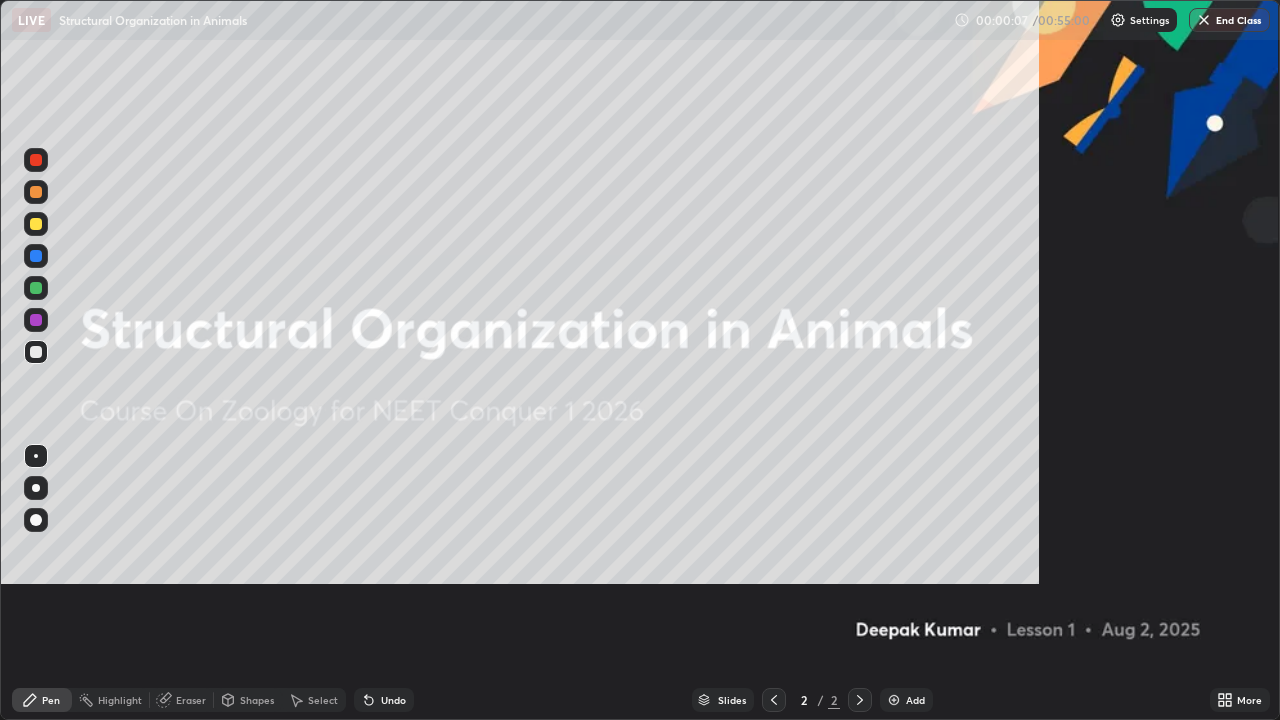scroll, scrollTop: 99280, scrollLeft: 98720, axis: both 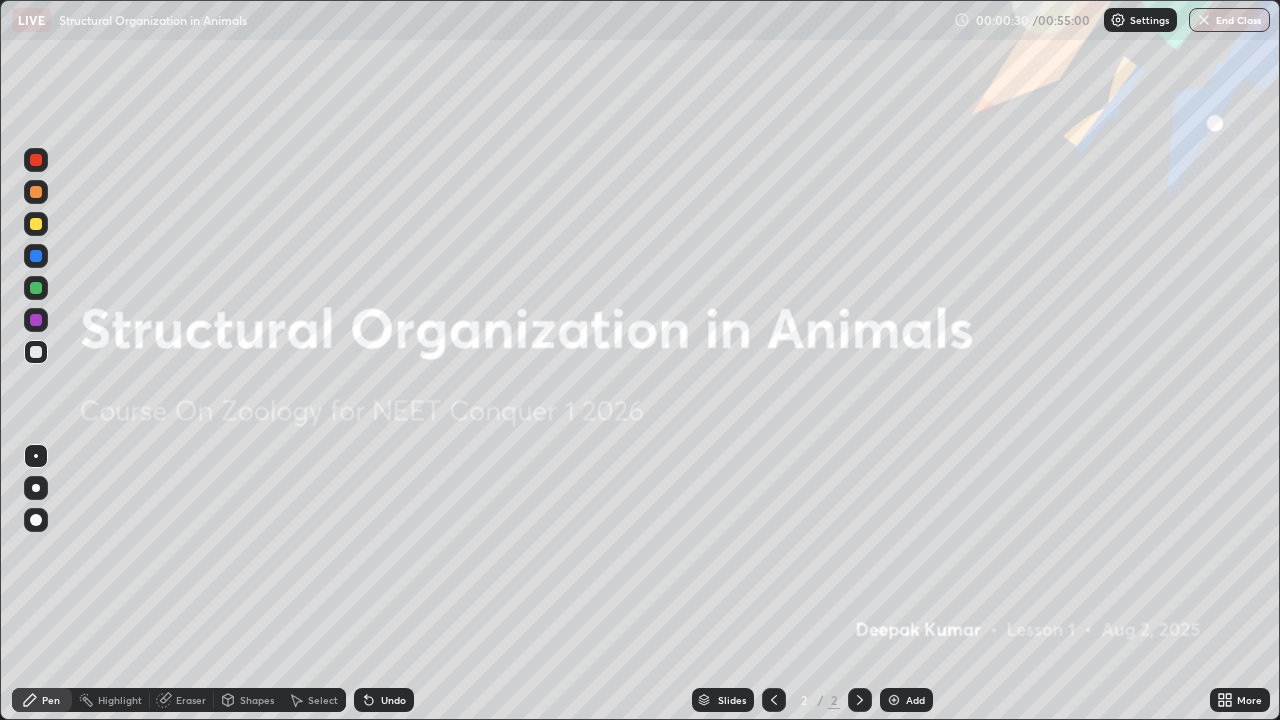 click on "Undo" at bounding box center (384, 700) 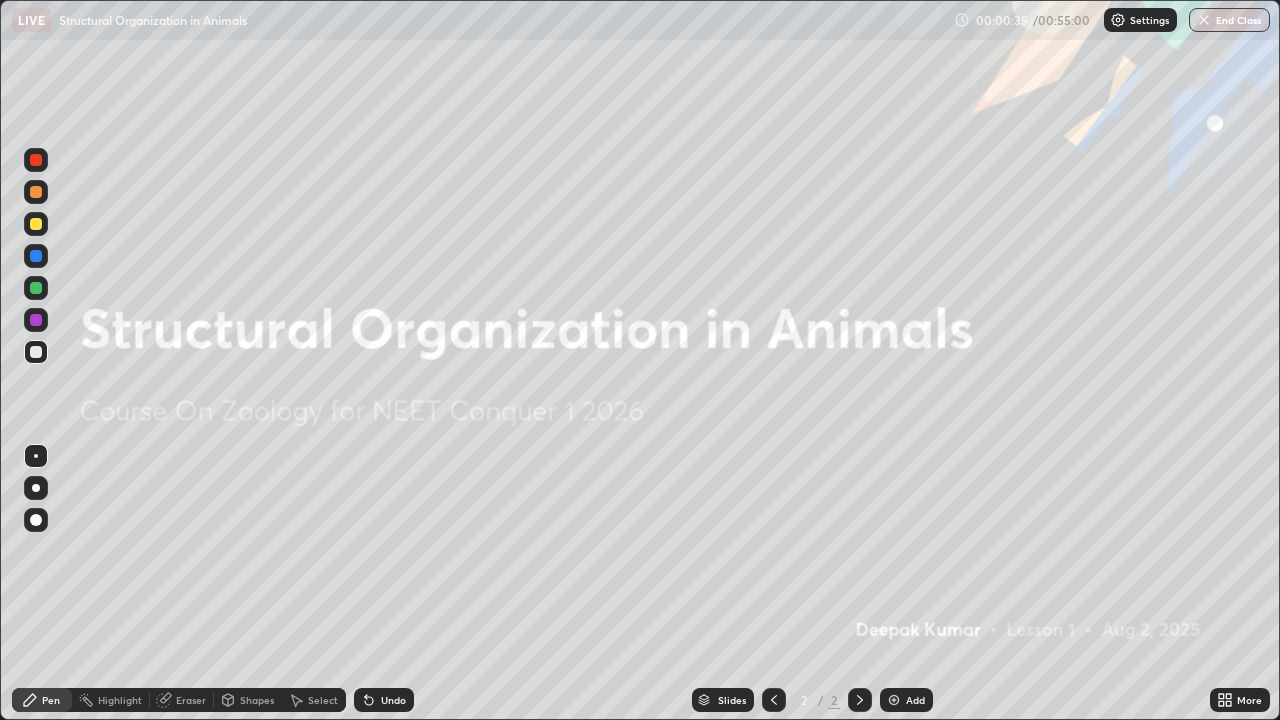click at bounding box center [36, 160] 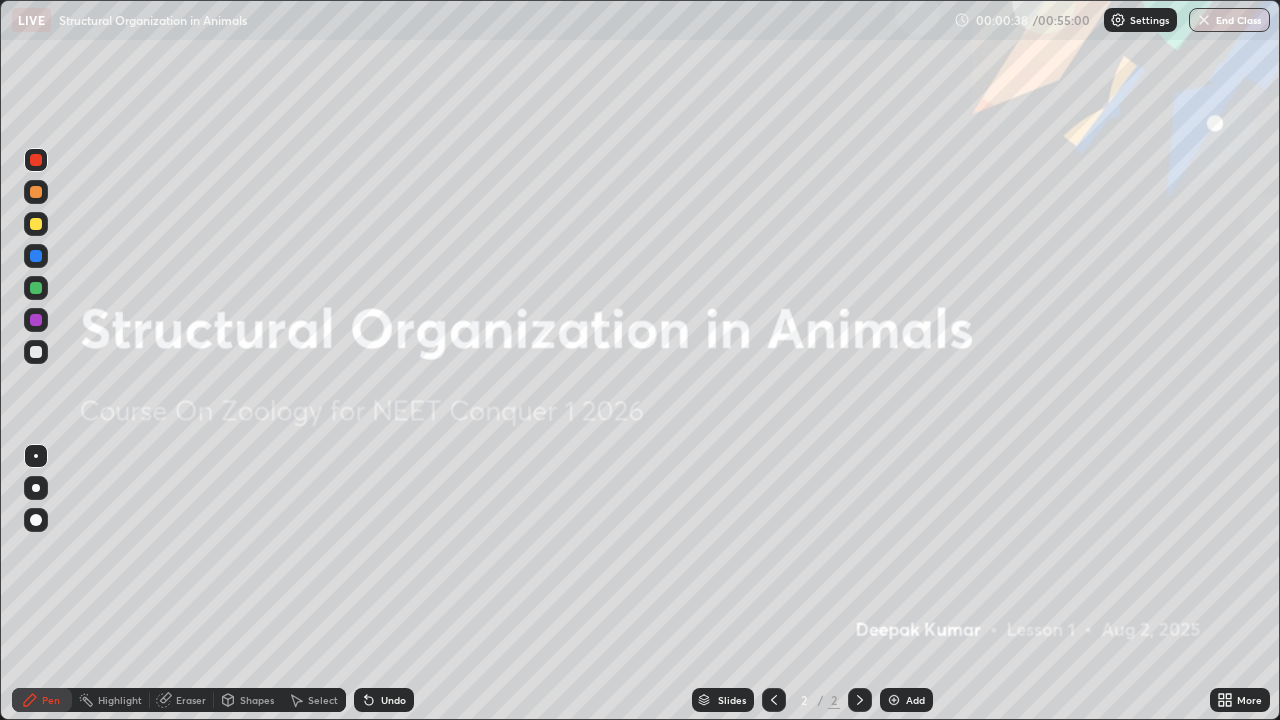 click 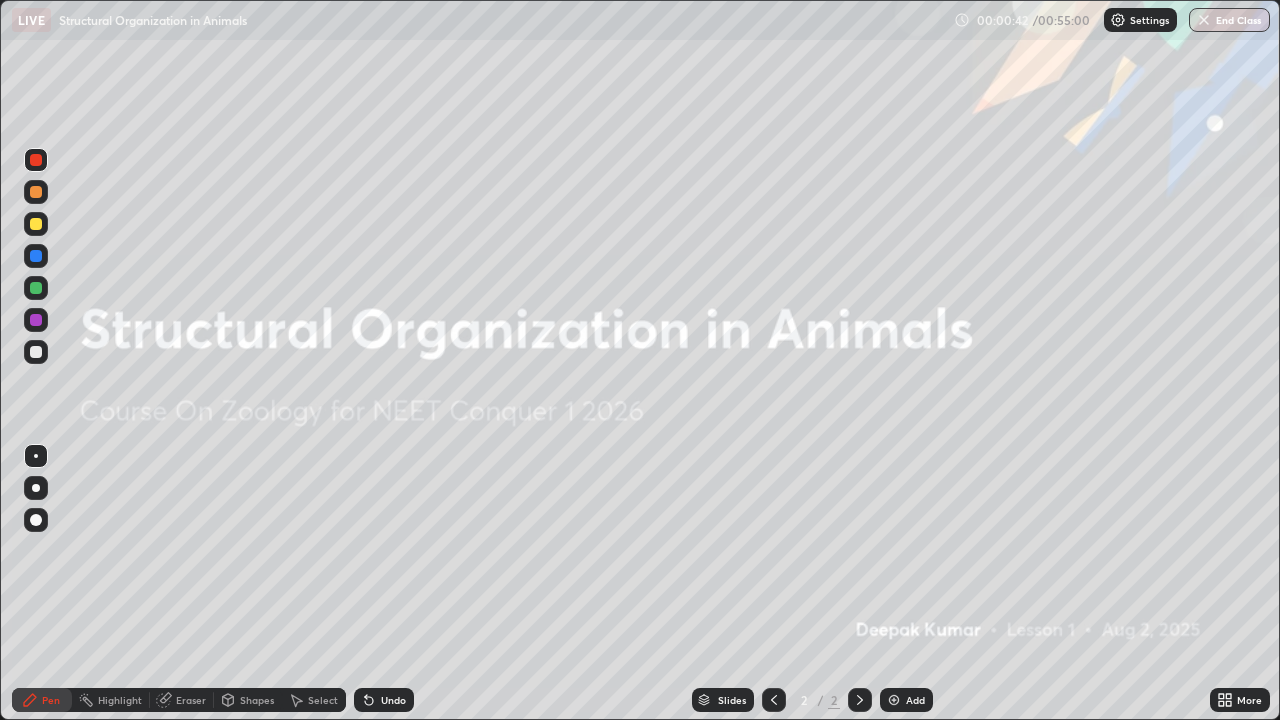 click 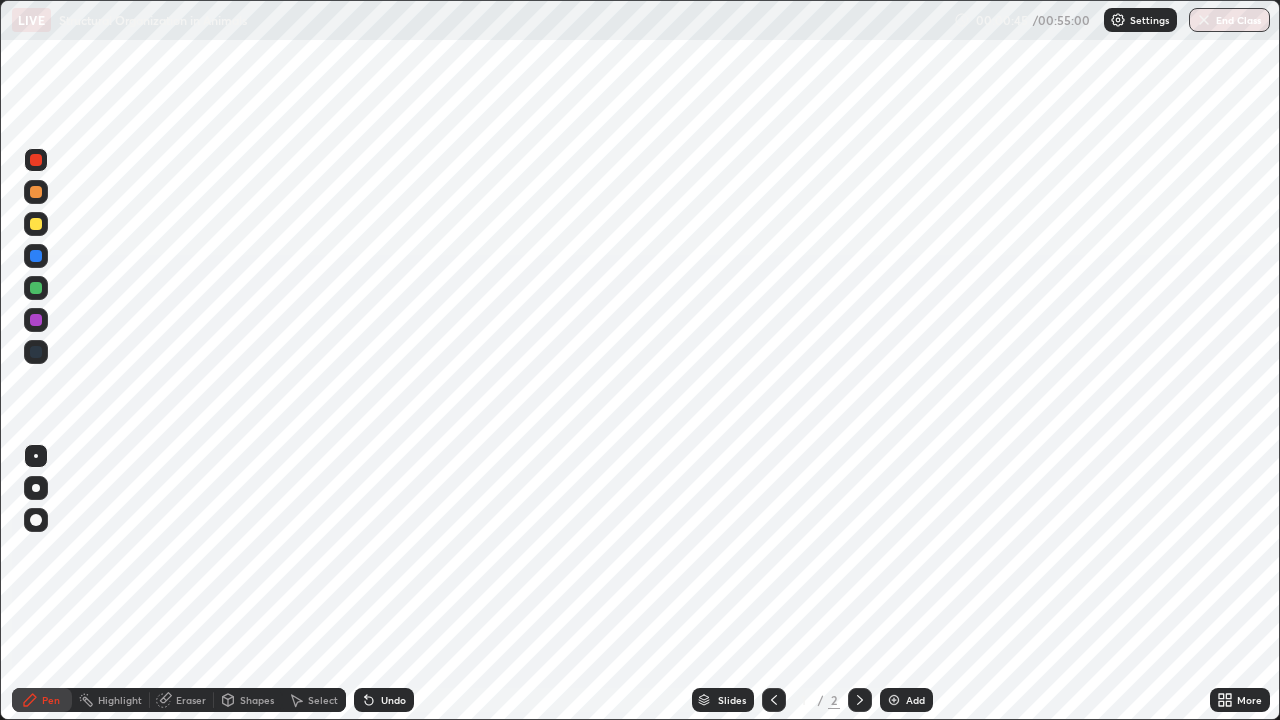 click at bounding box center (860, 700) 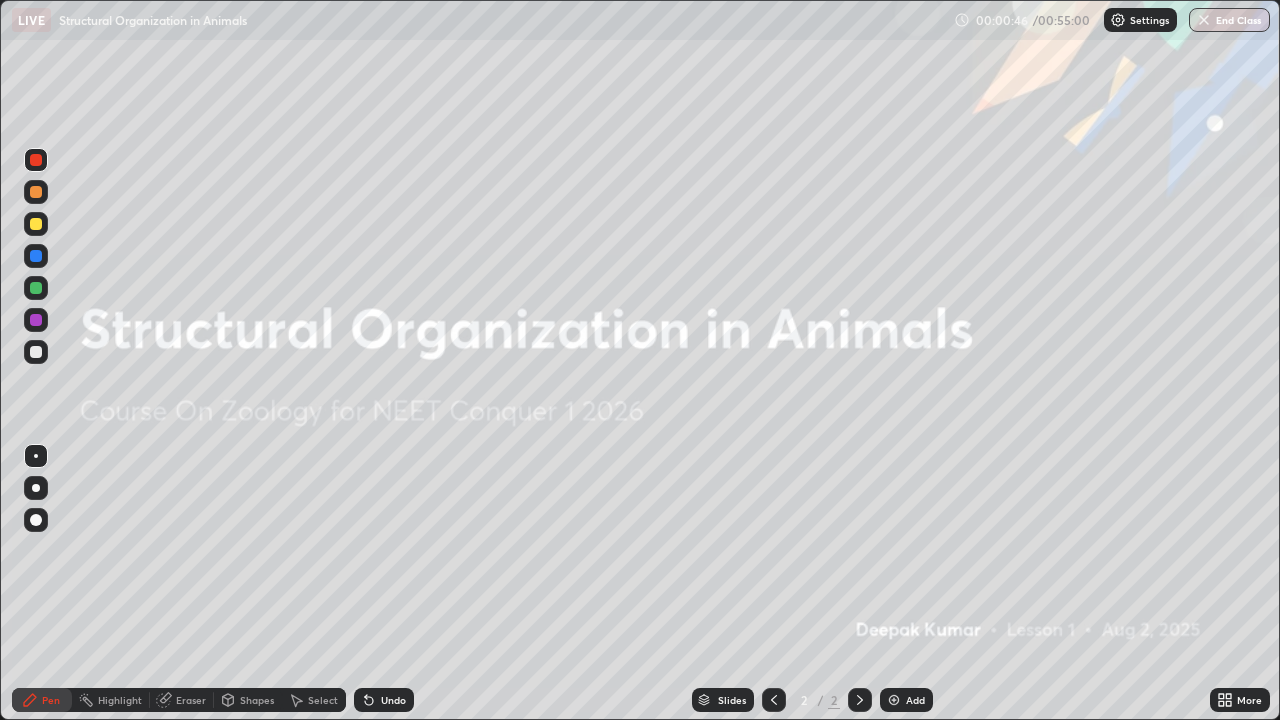 click at bounding box center (860, 700) 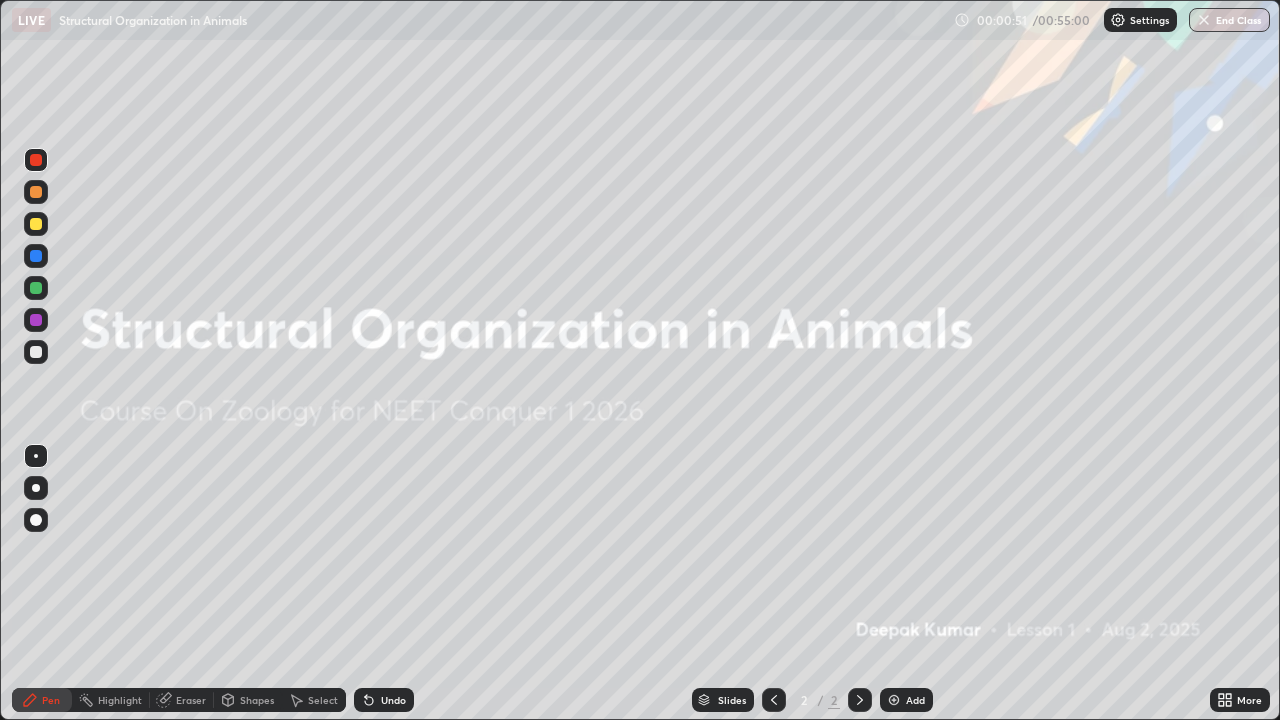 click 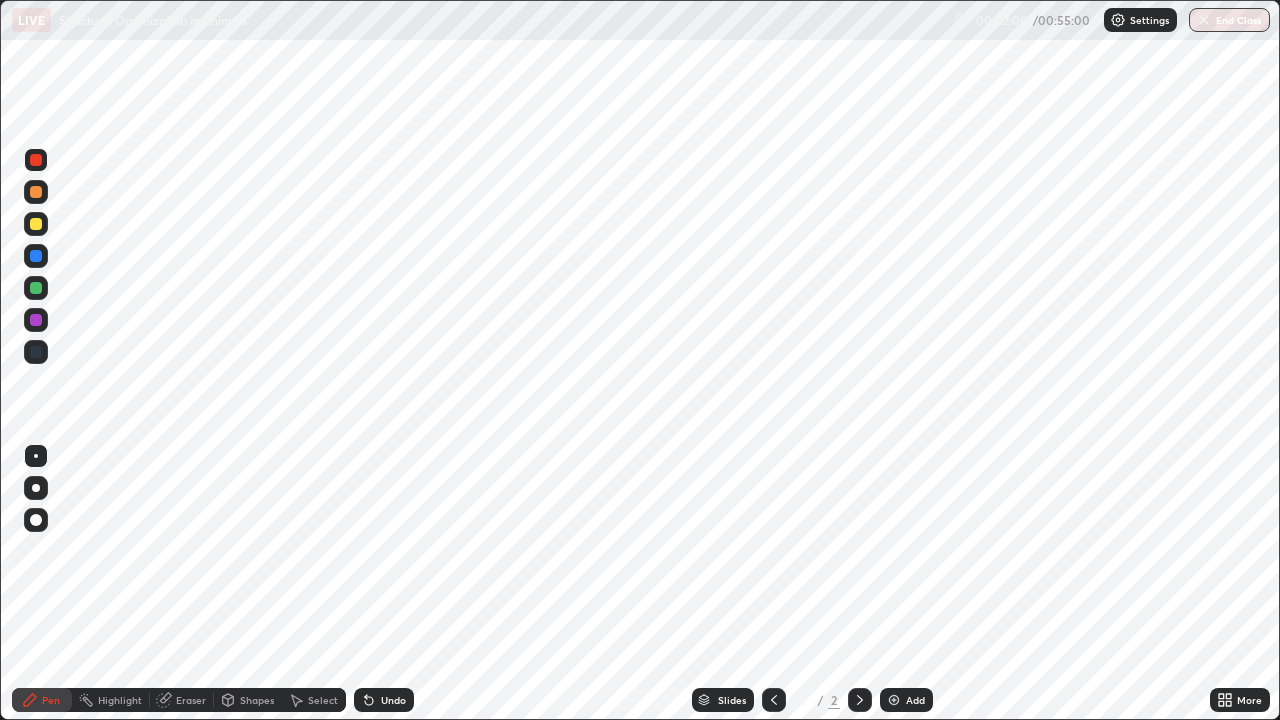 click on "Undo" at bounding box center (393, 700) 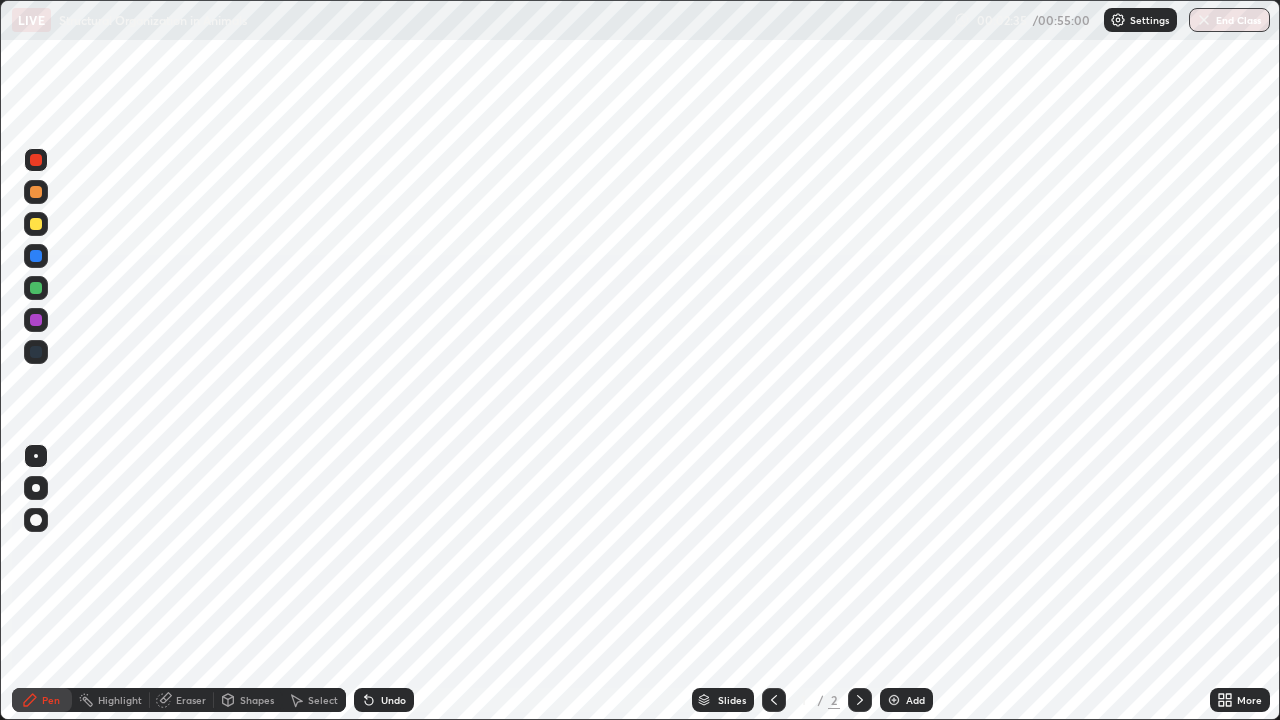click 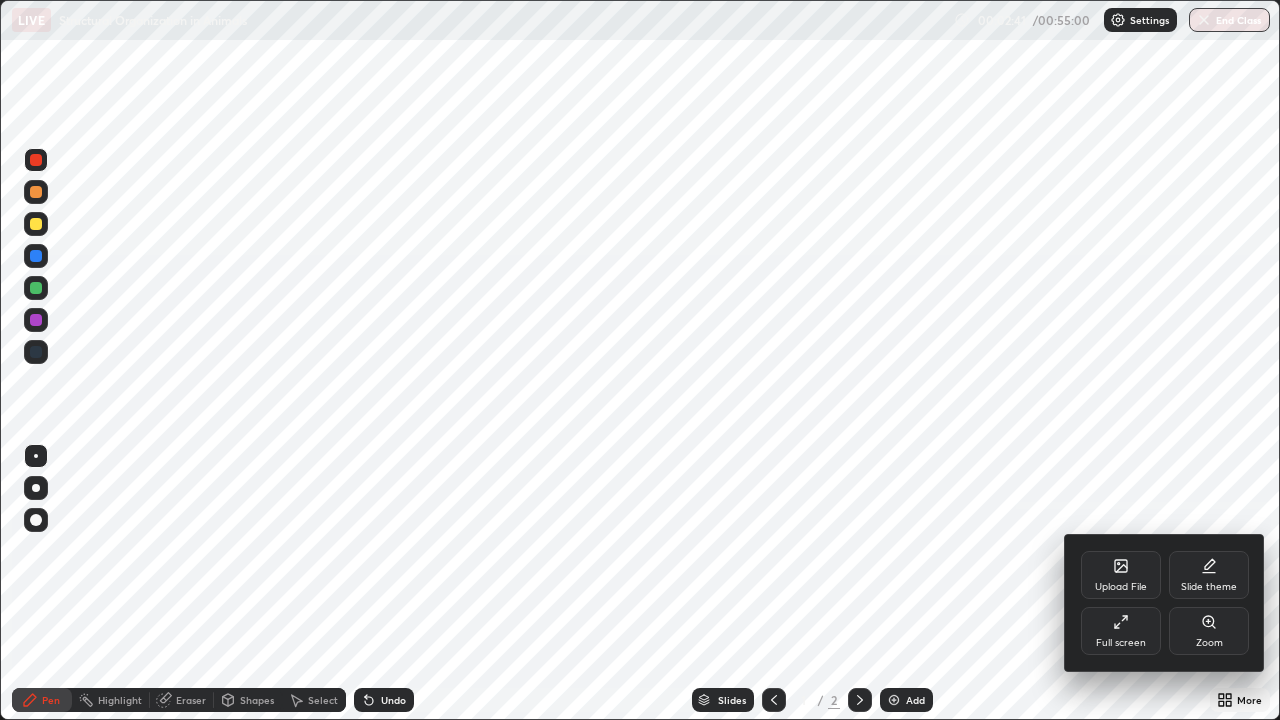 click on "Slide theme" at bounding box center [1209, 575] 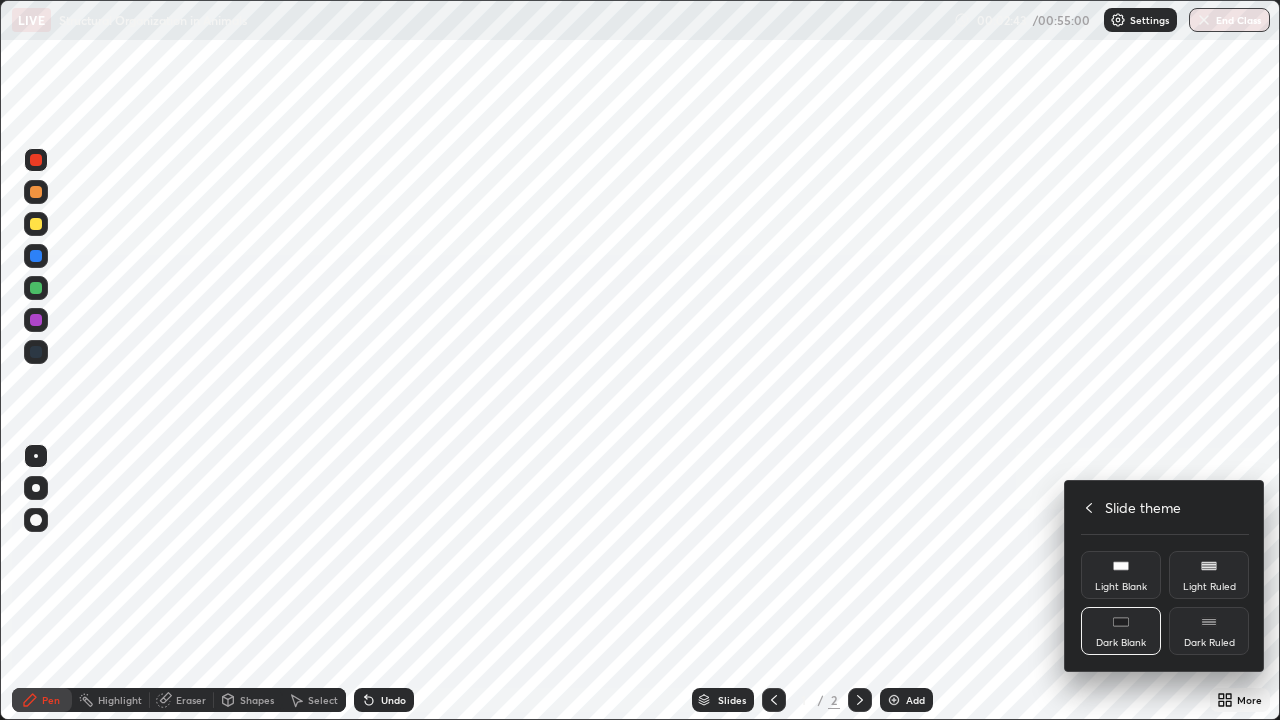 click on "Dark Blank" at bounding box center (1121, 631) 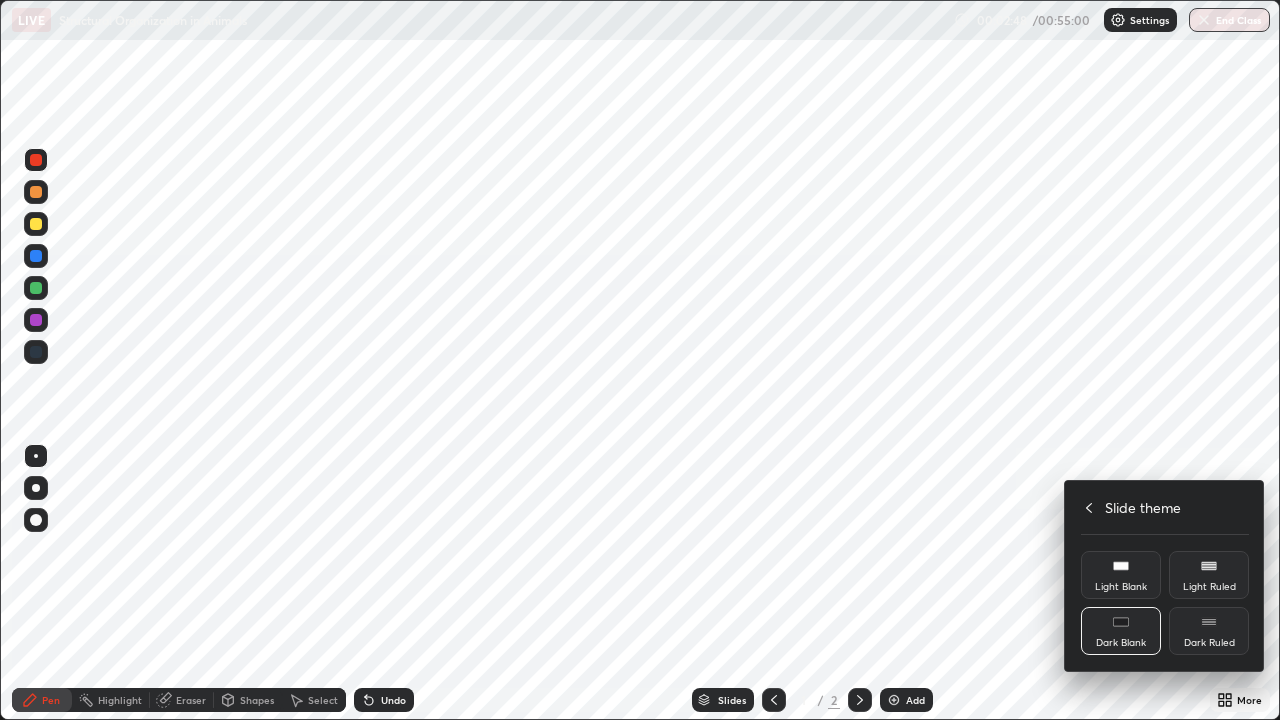 click on "Dark Blank" at bounding box center (1121, 631) 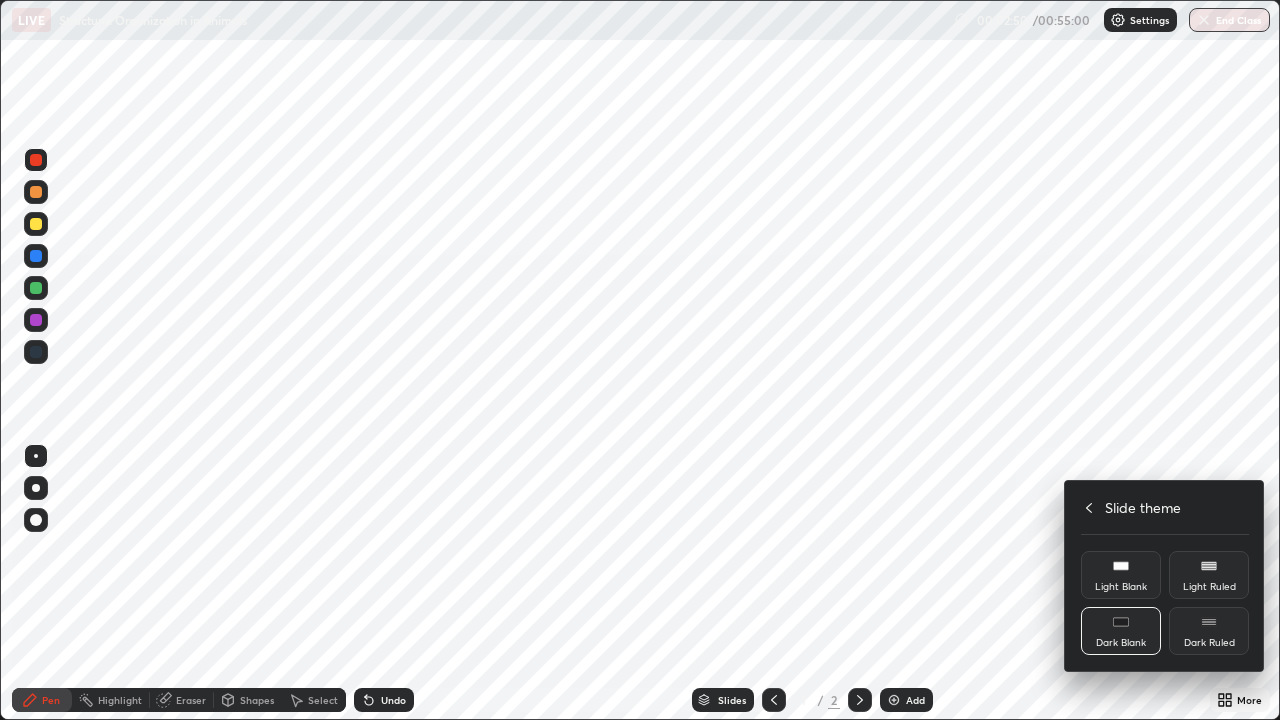 click 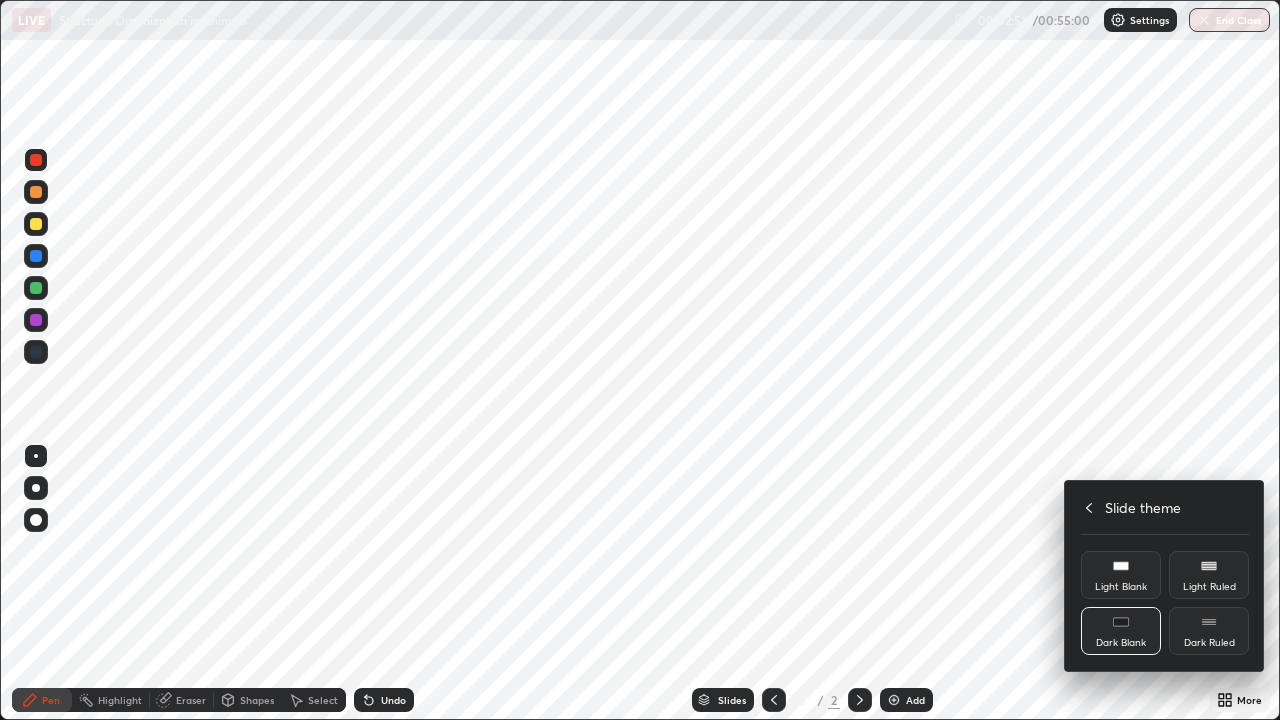 click 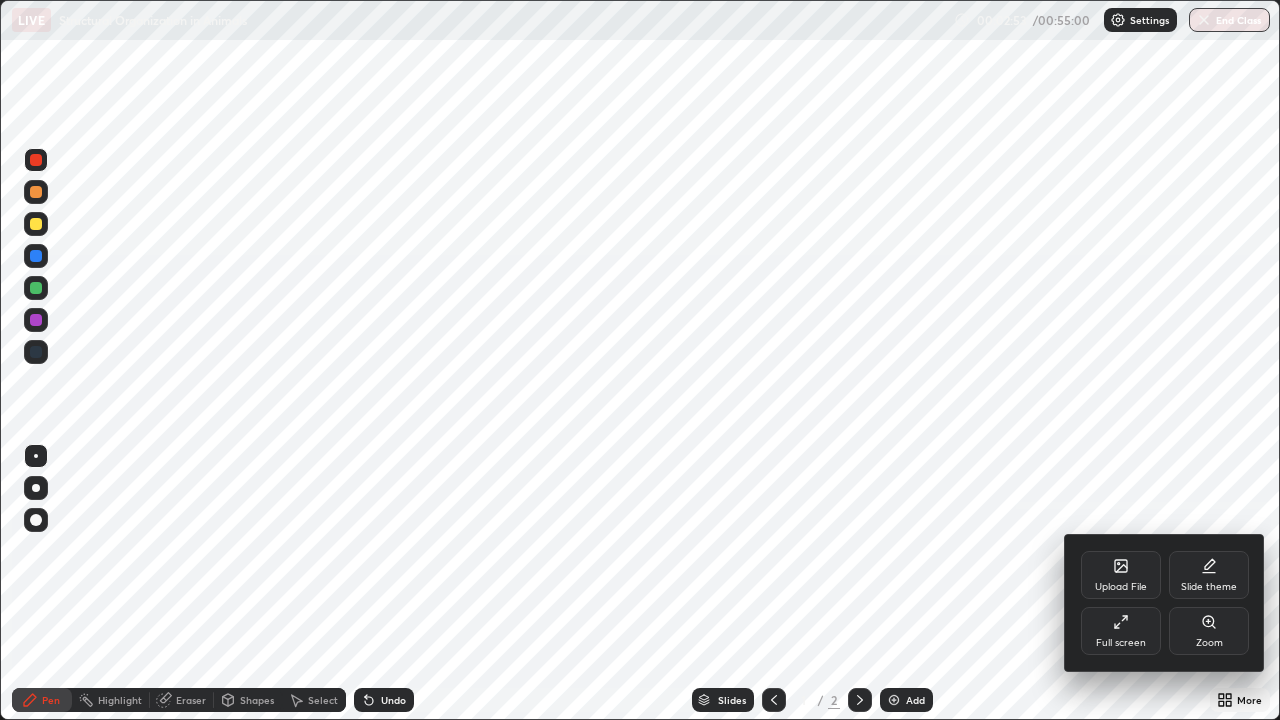 click at bounding box center [640, 360] 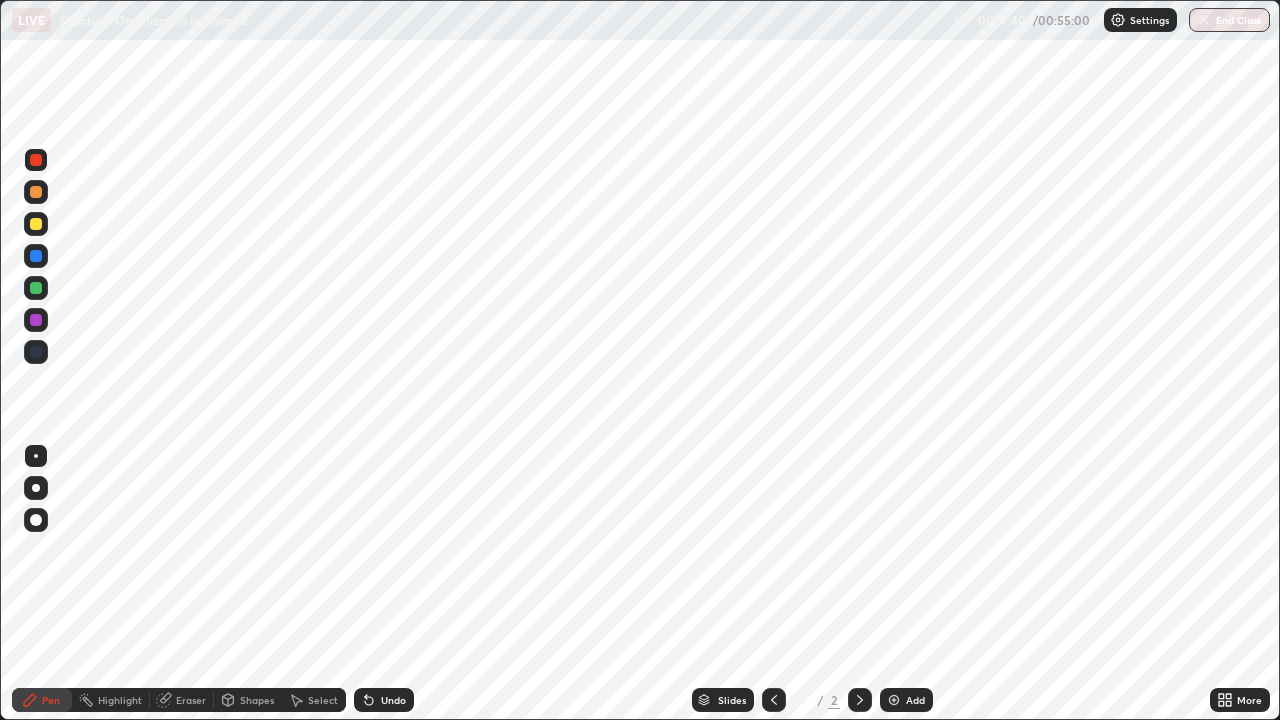 click on "Undo" at bounding box center [384, 700] 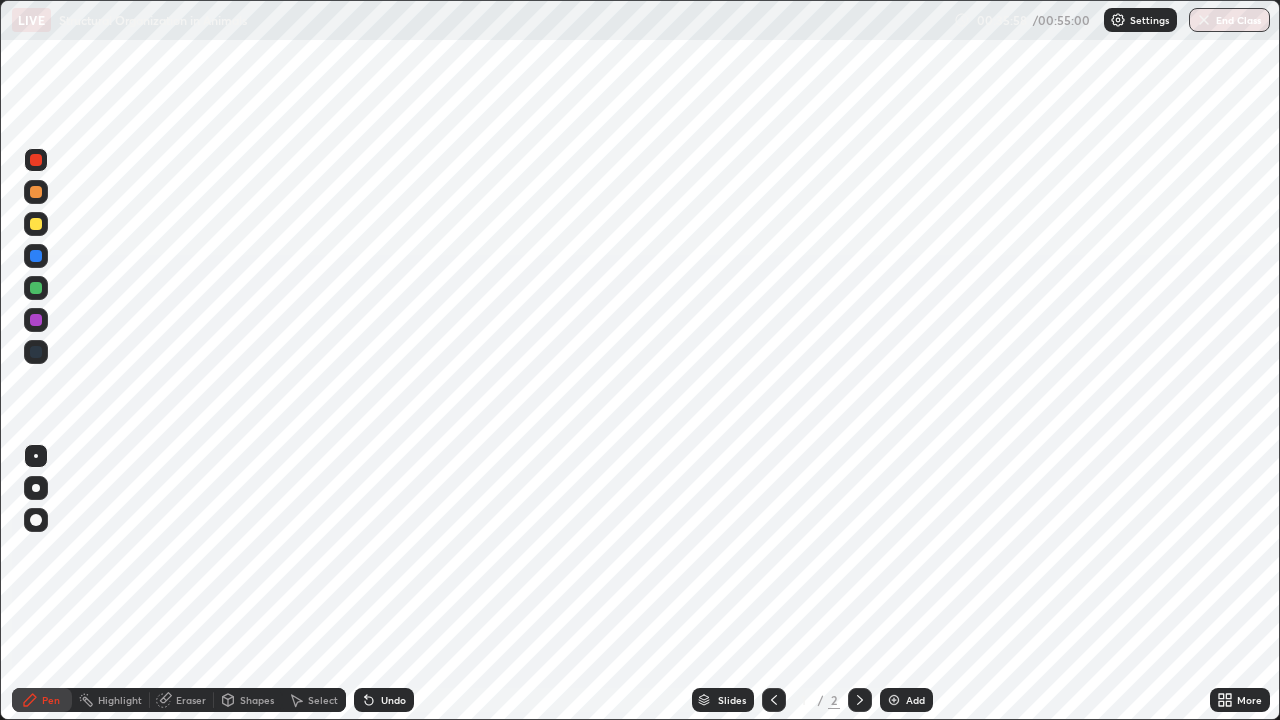 click 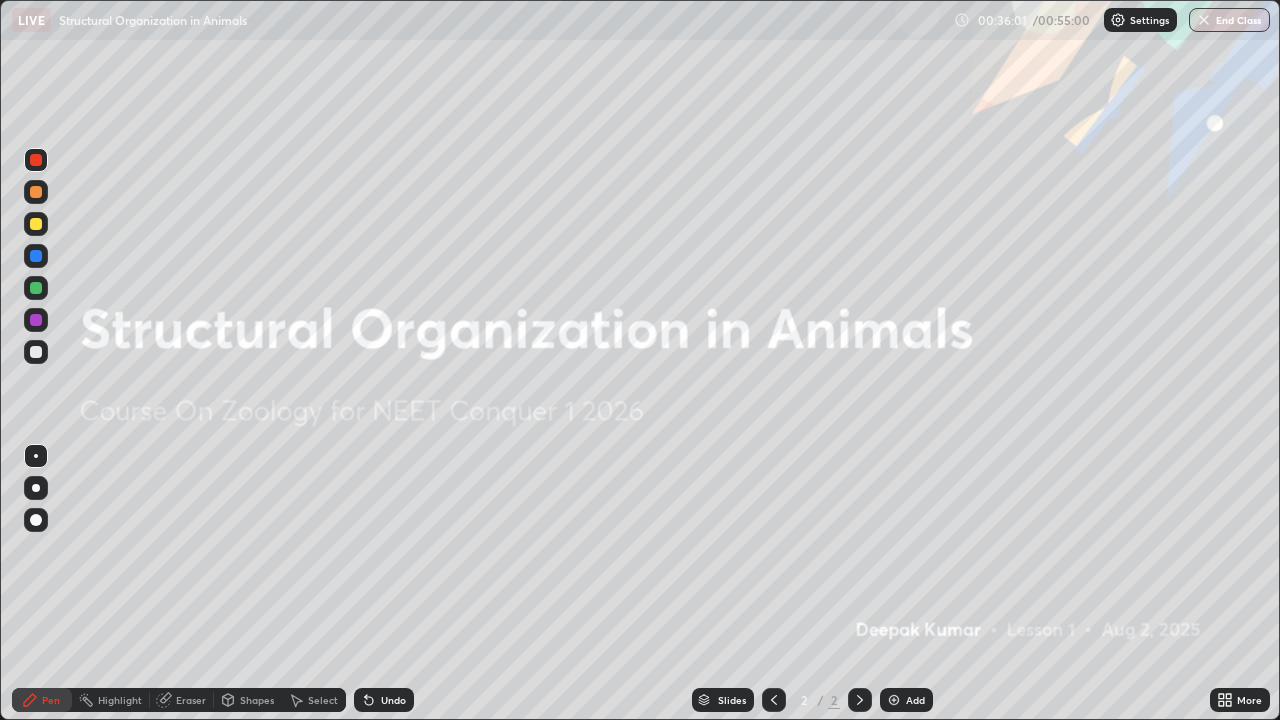 click at bounding box center (894, 700) 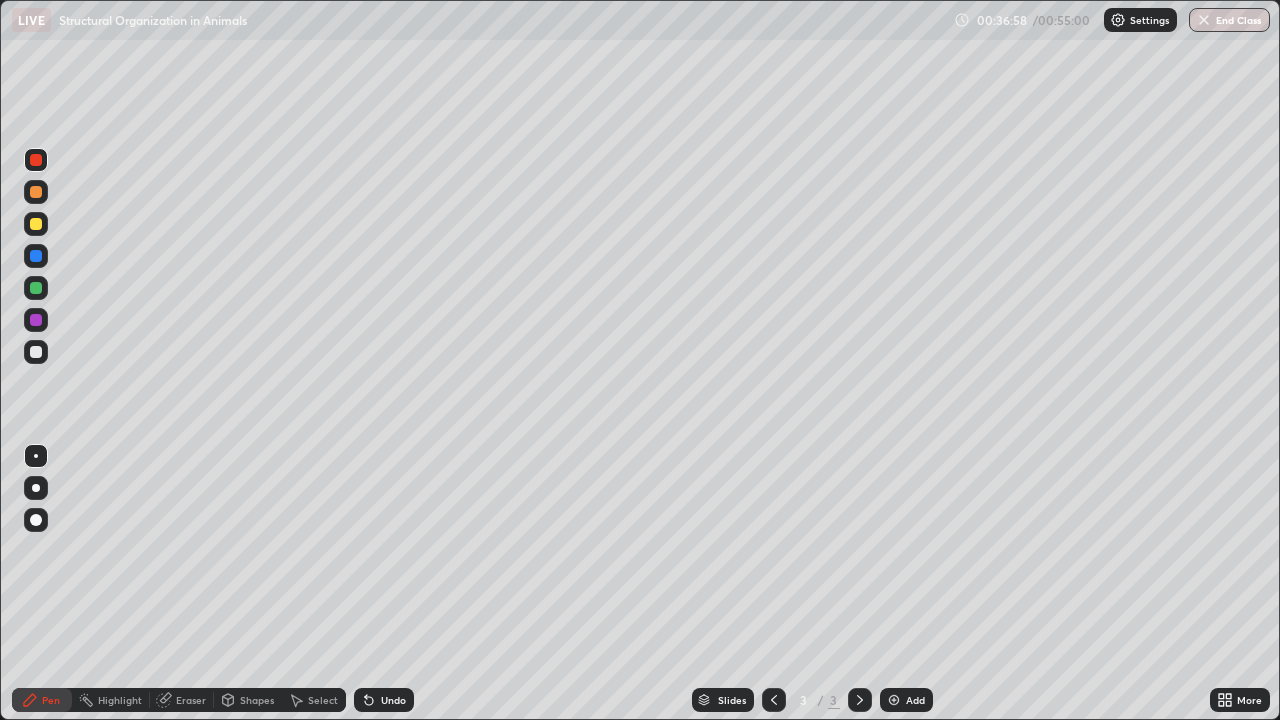 click 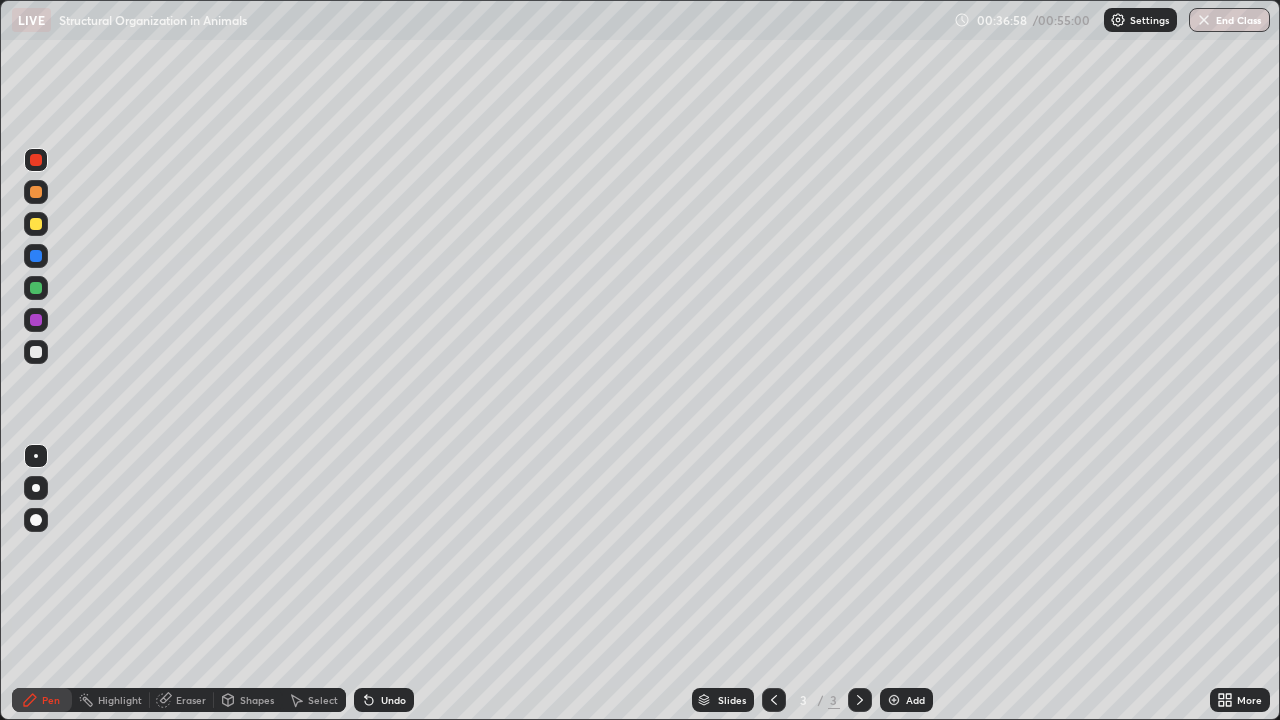 click 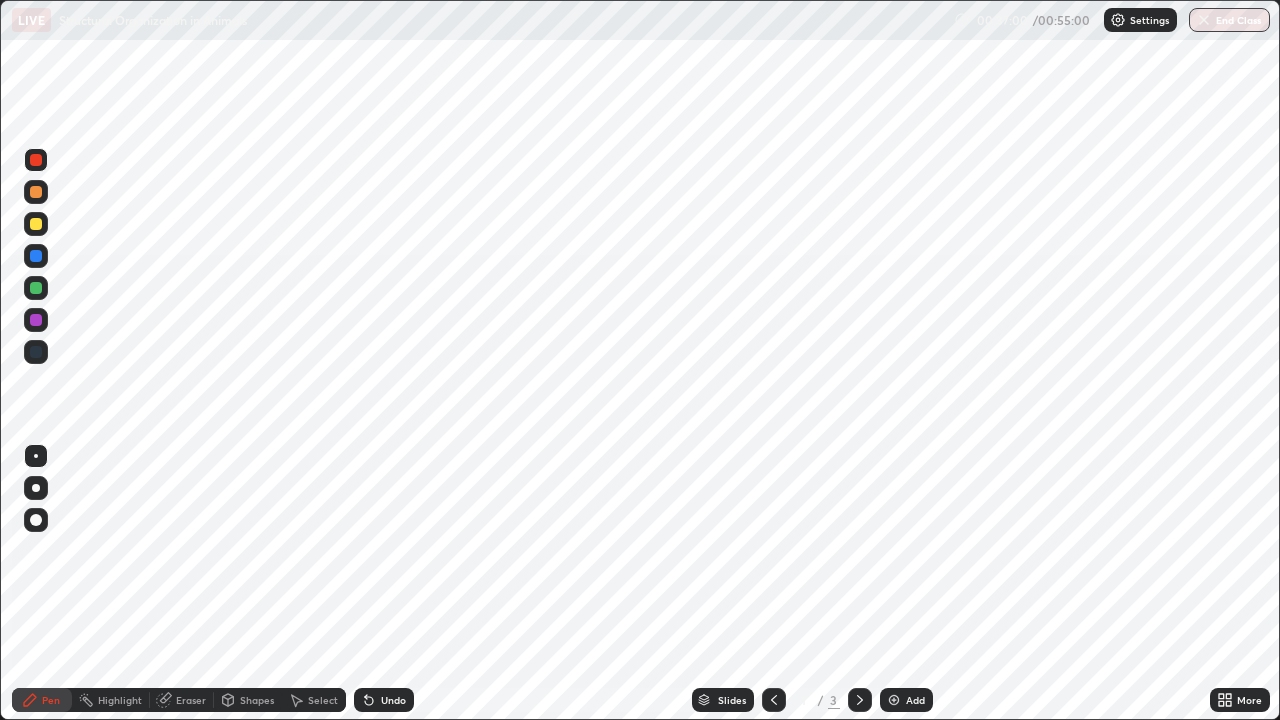 click 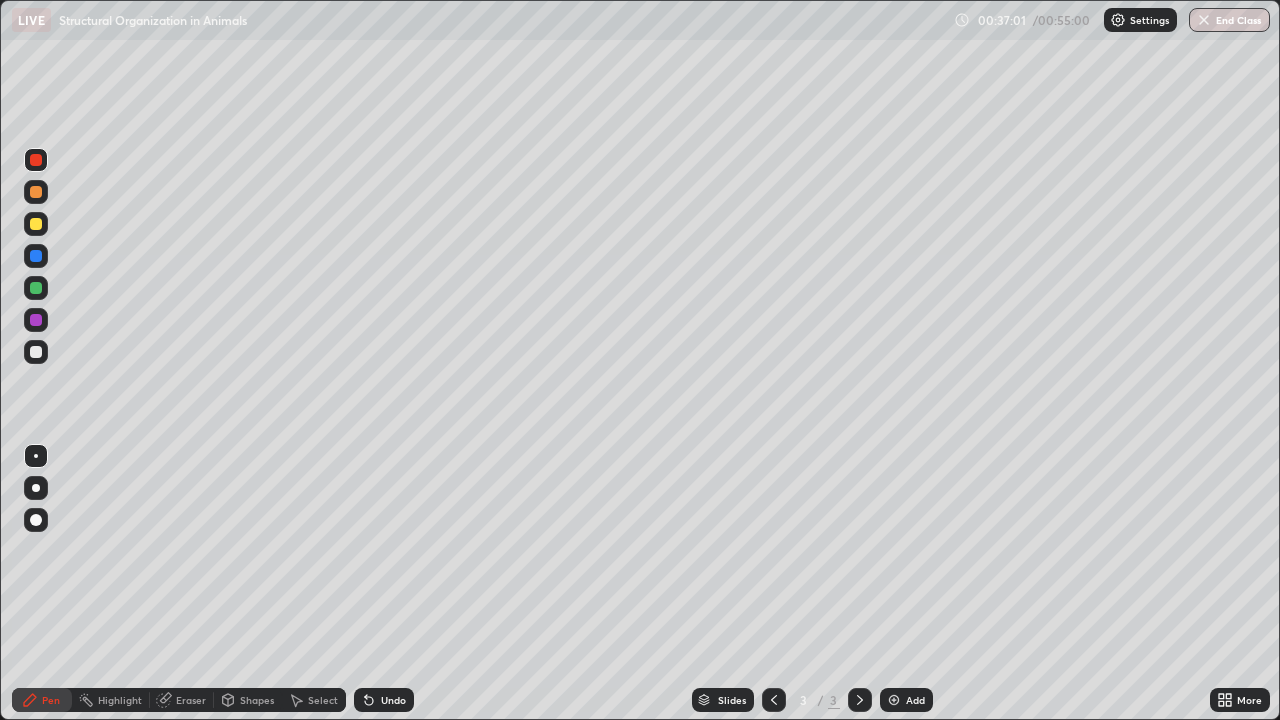 click 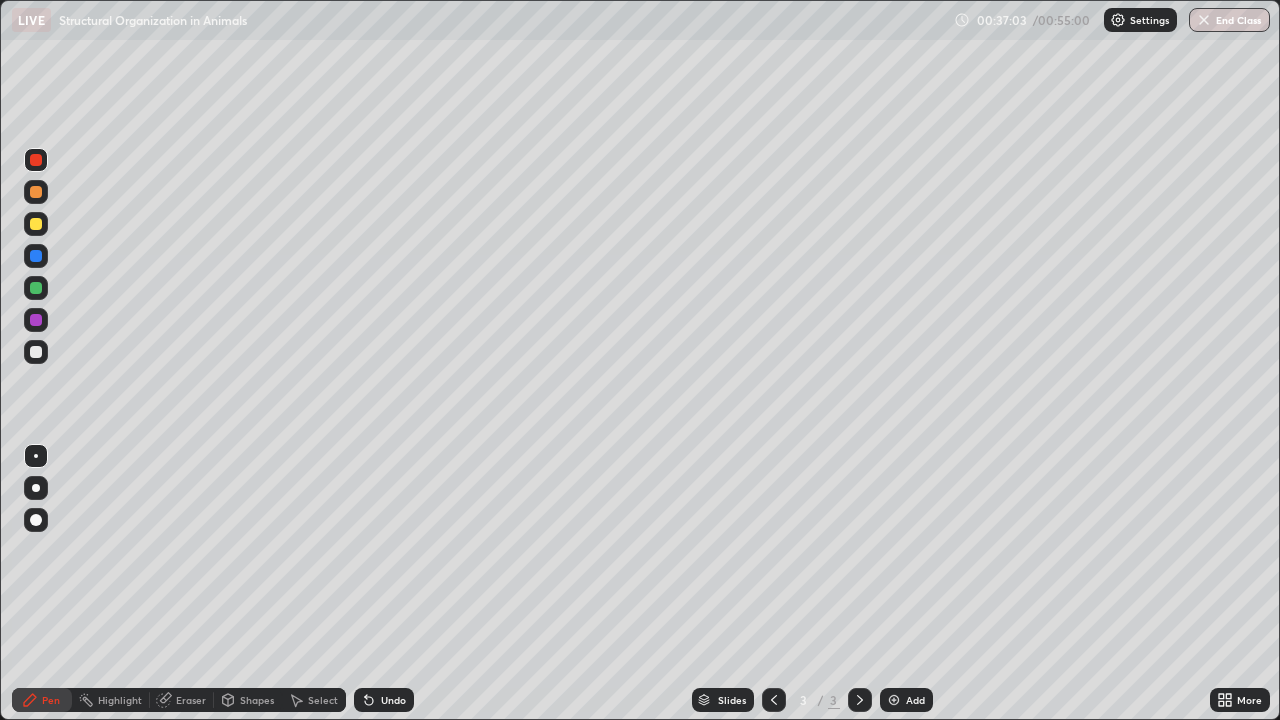 click on "Eraser" at bounding box center [191, 700] 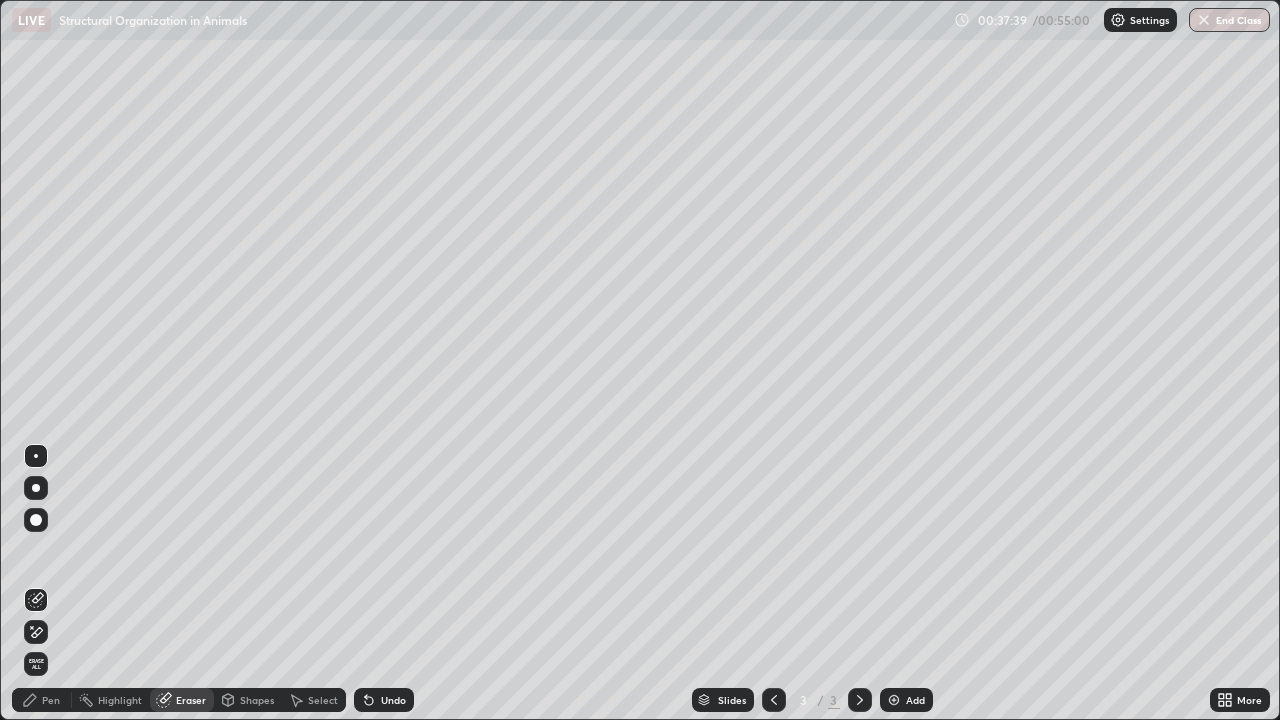 click on "Pen" at bounding box center [42, 700] 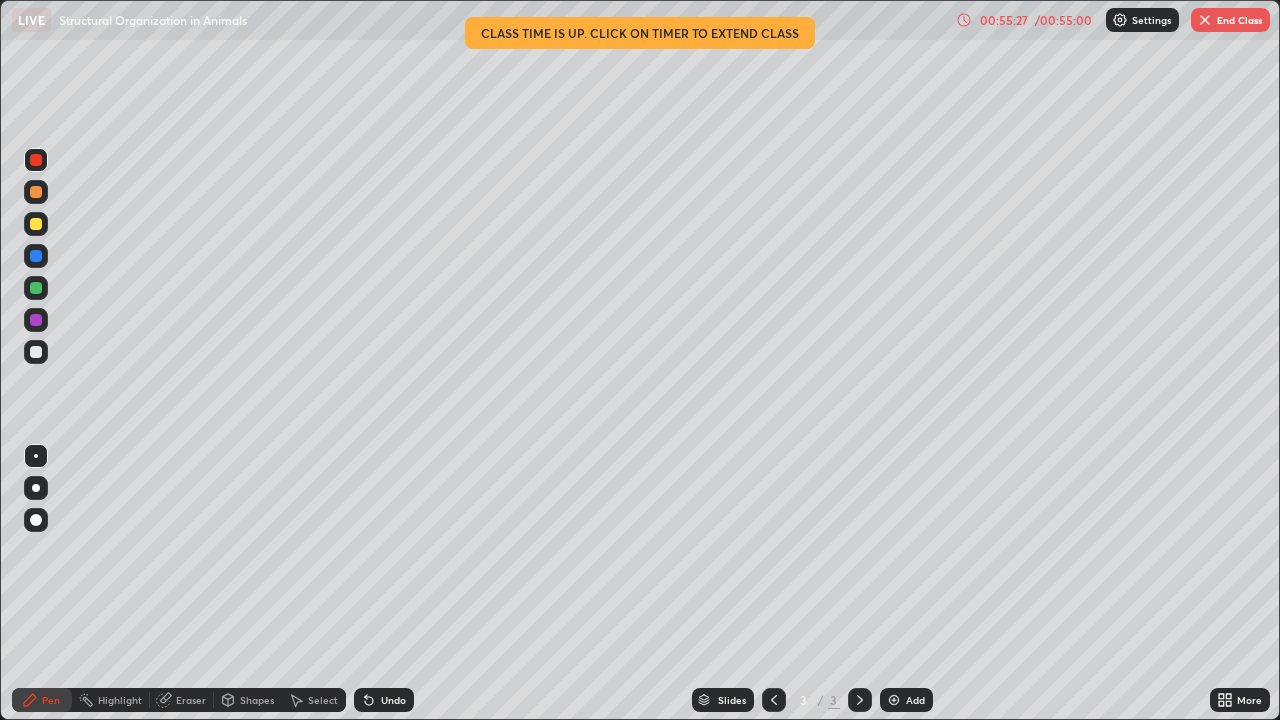click at bounding box center (894, 700) 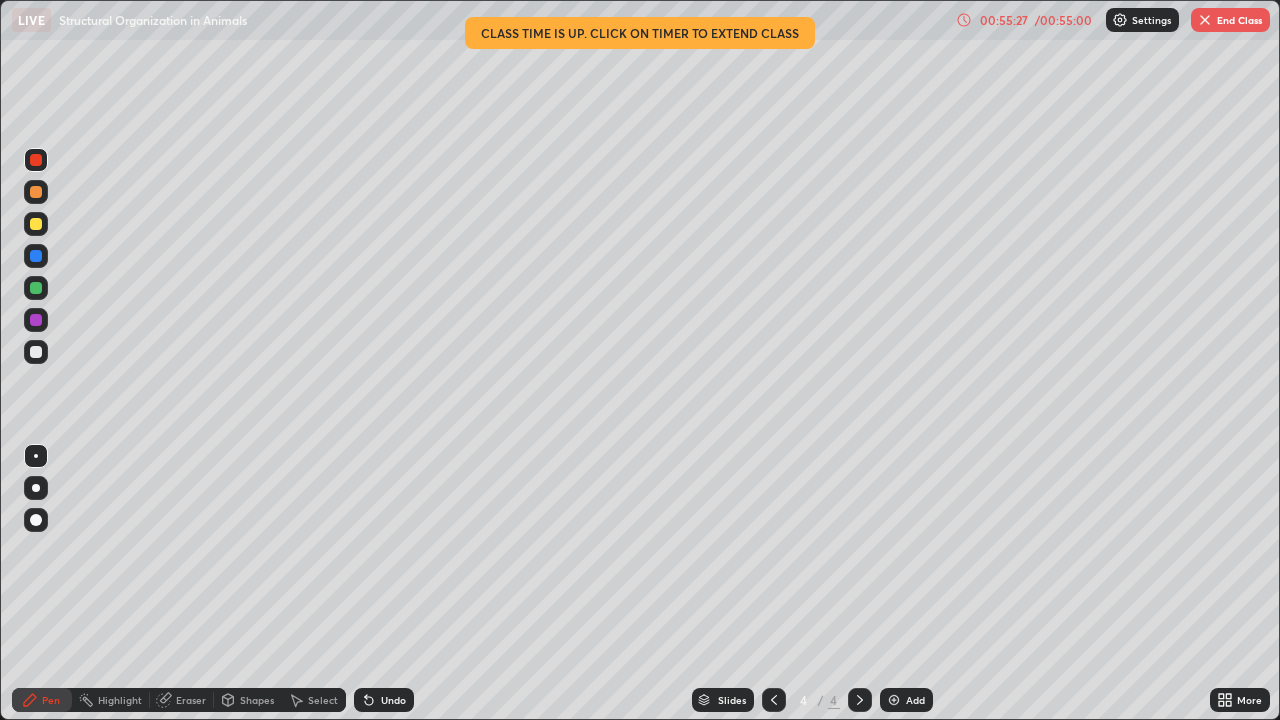 click at bounding box center [894, 700] 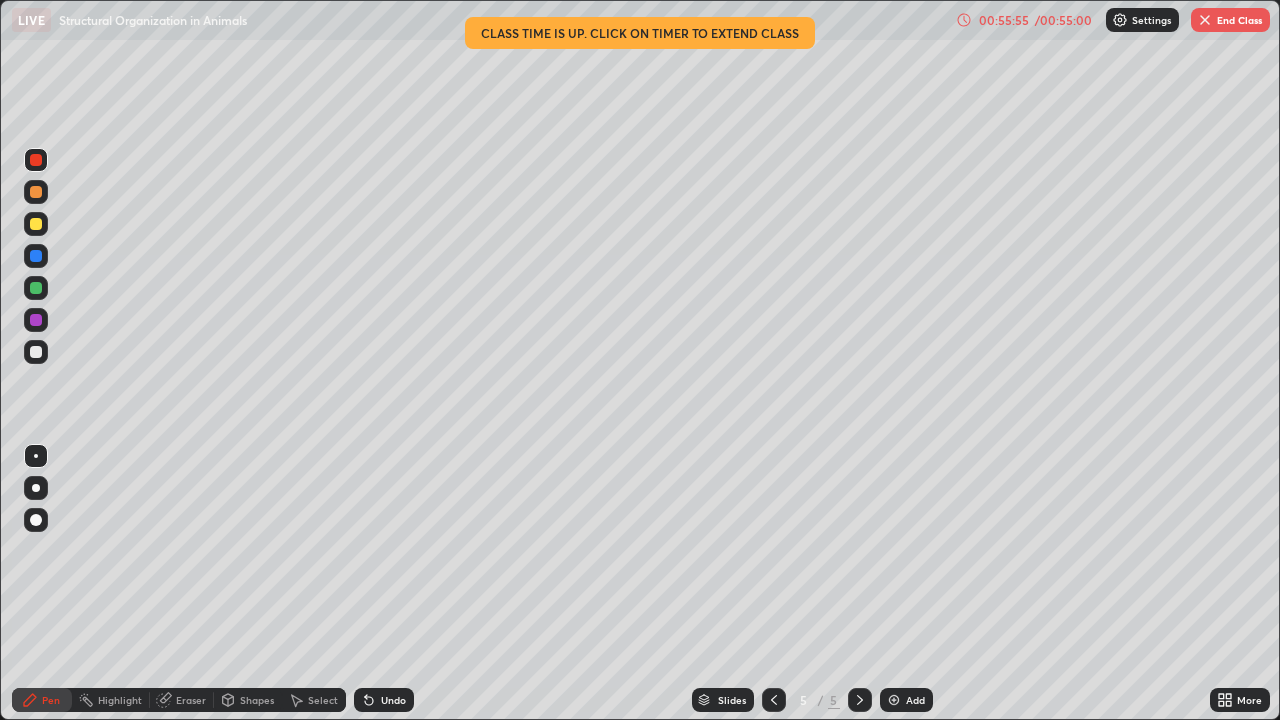 click 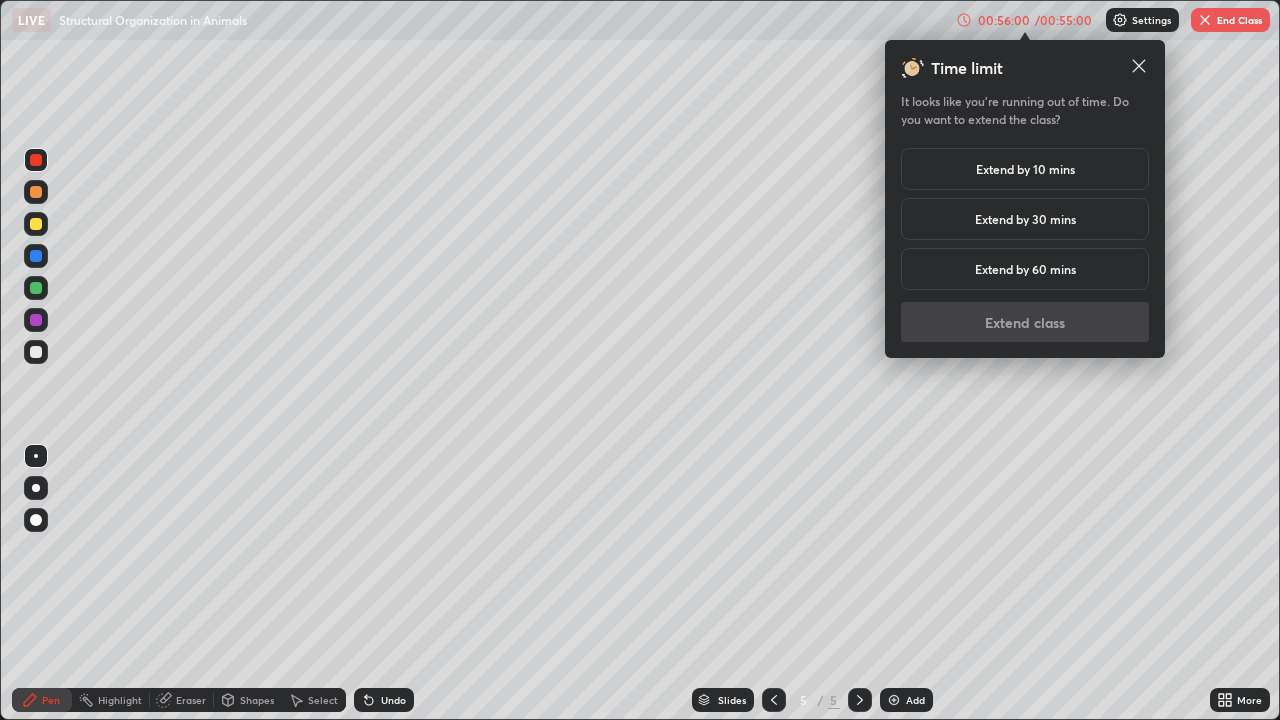 click on "Extend by 30 mins" at bounding box center (1025, 219) 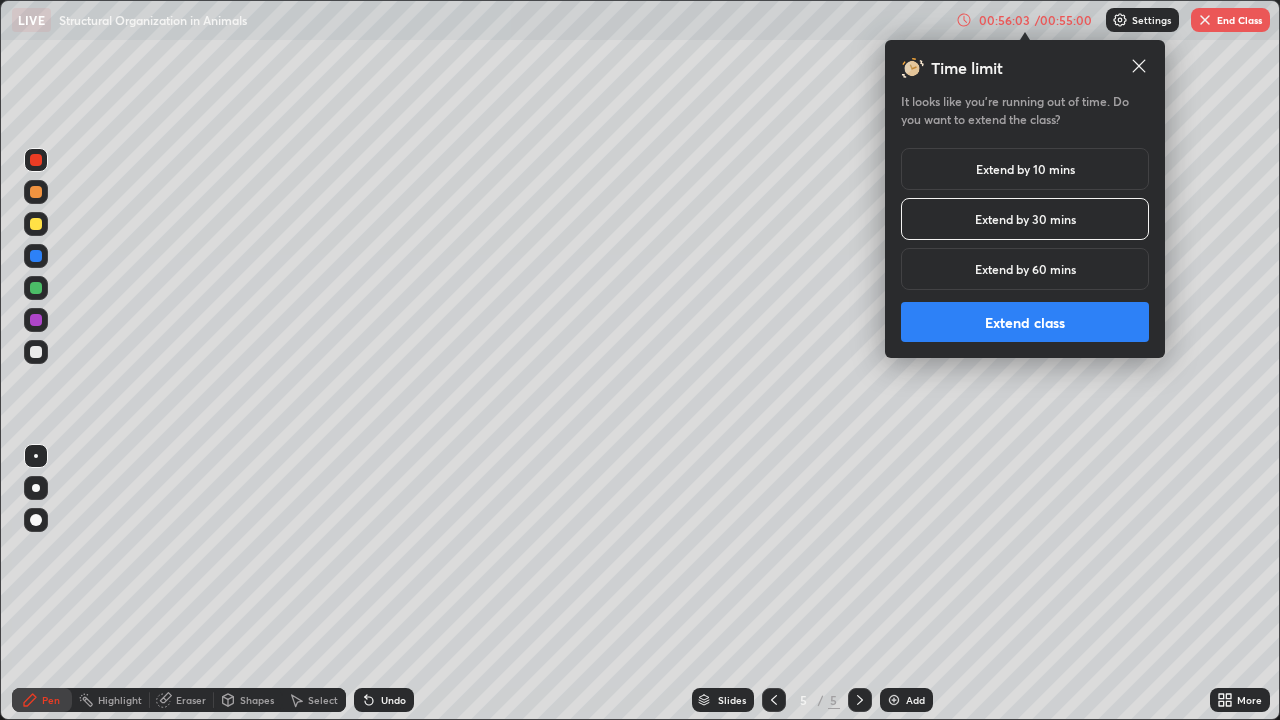 click on "Extend by 30 mins" at bounding box center (1025, 219) 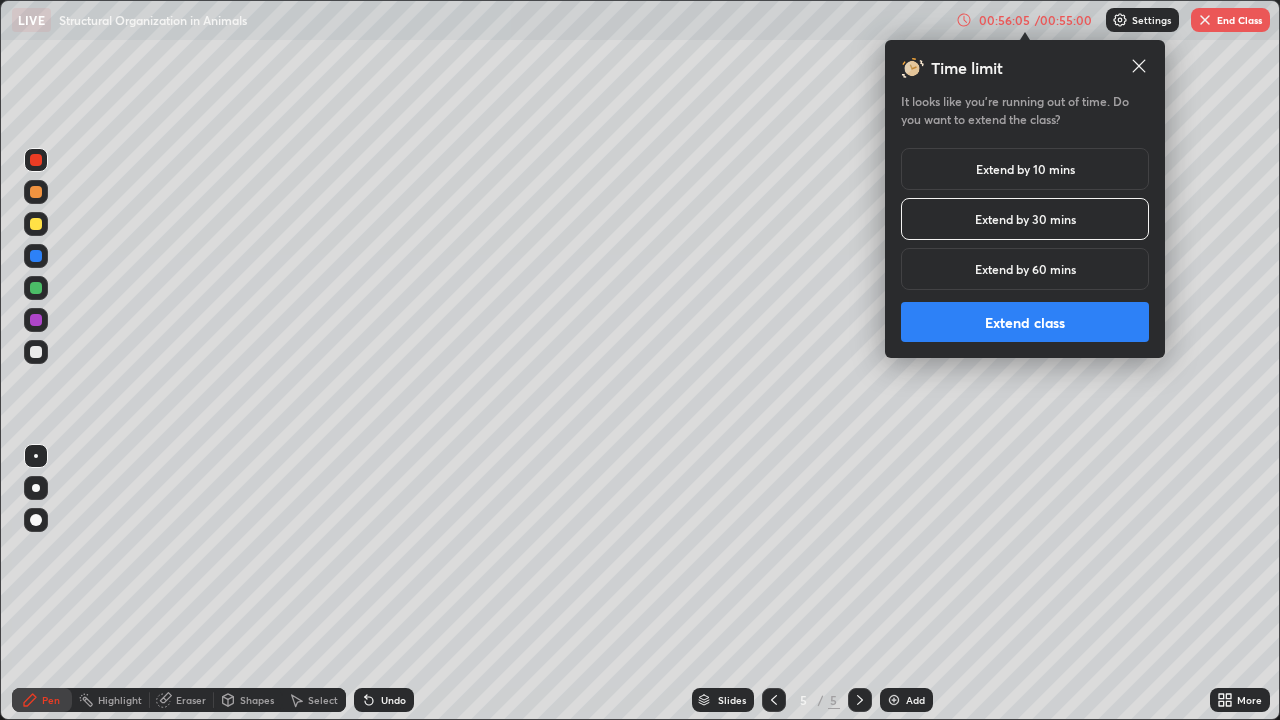 click on "Extend by 30 mins" at bounding box center [1025, 219] 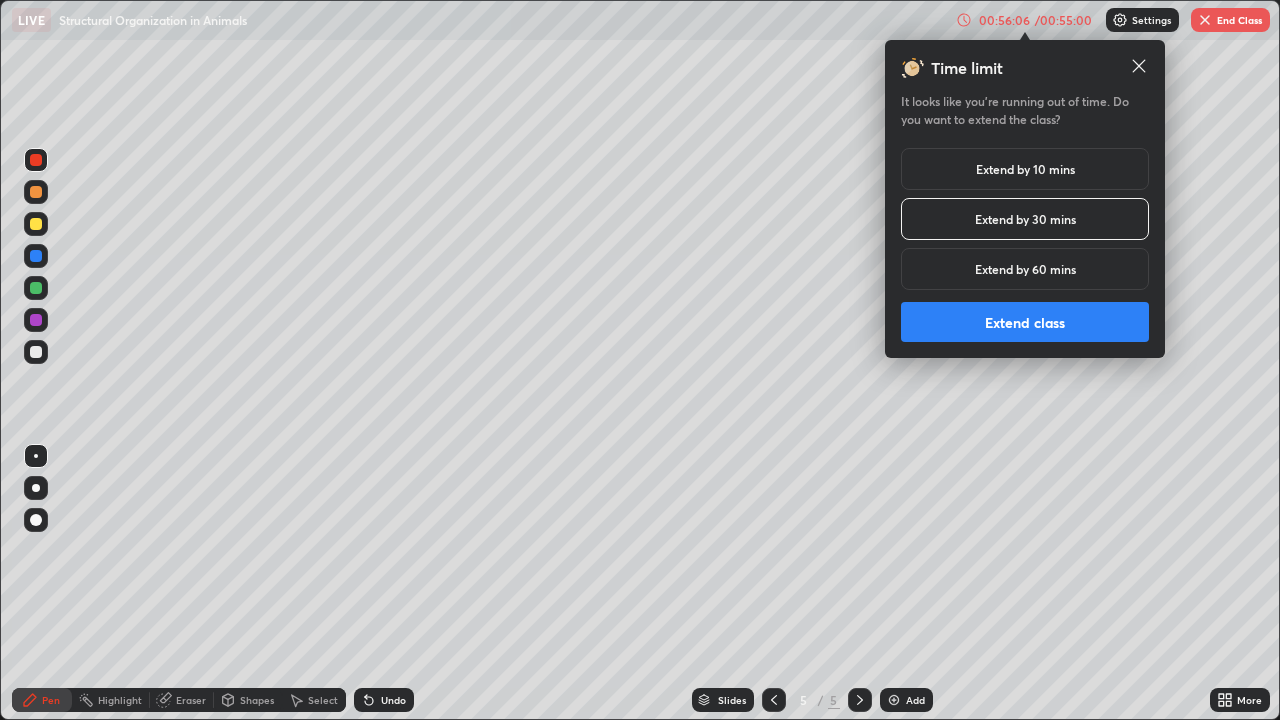 click on "Extend class" at bounding box center (1025, 322) 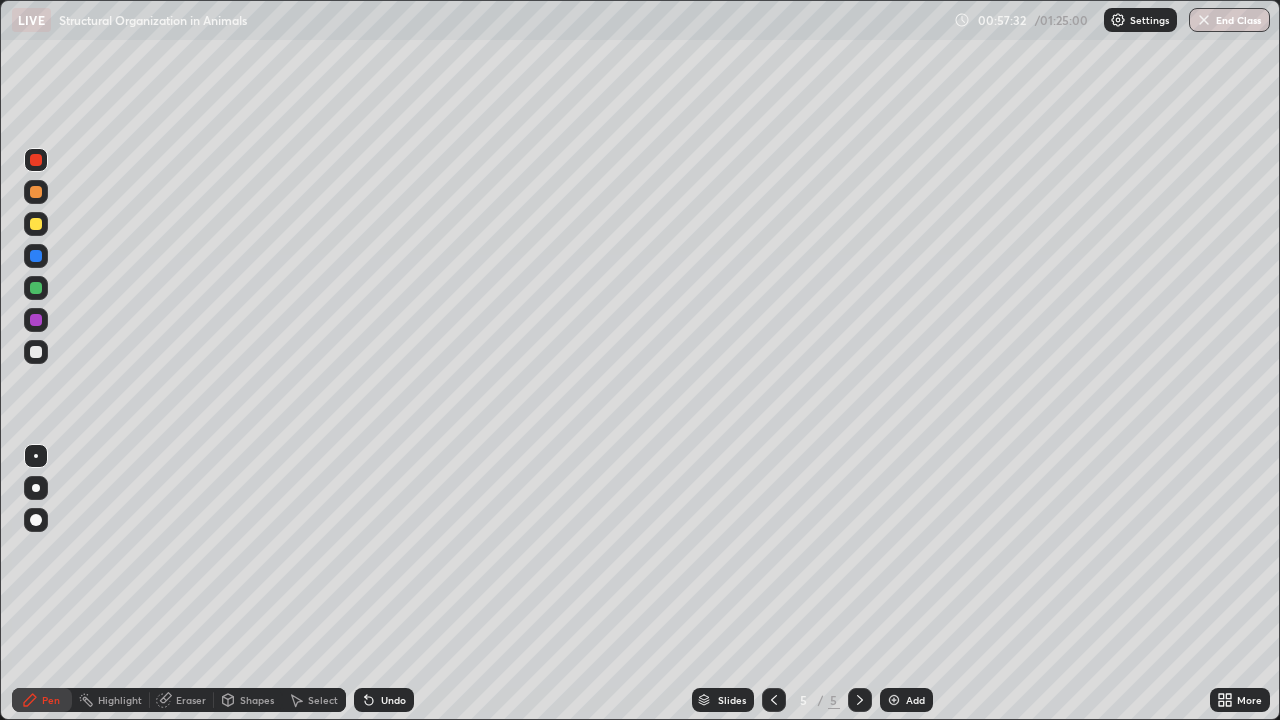 click at bounding box center (36, 160) 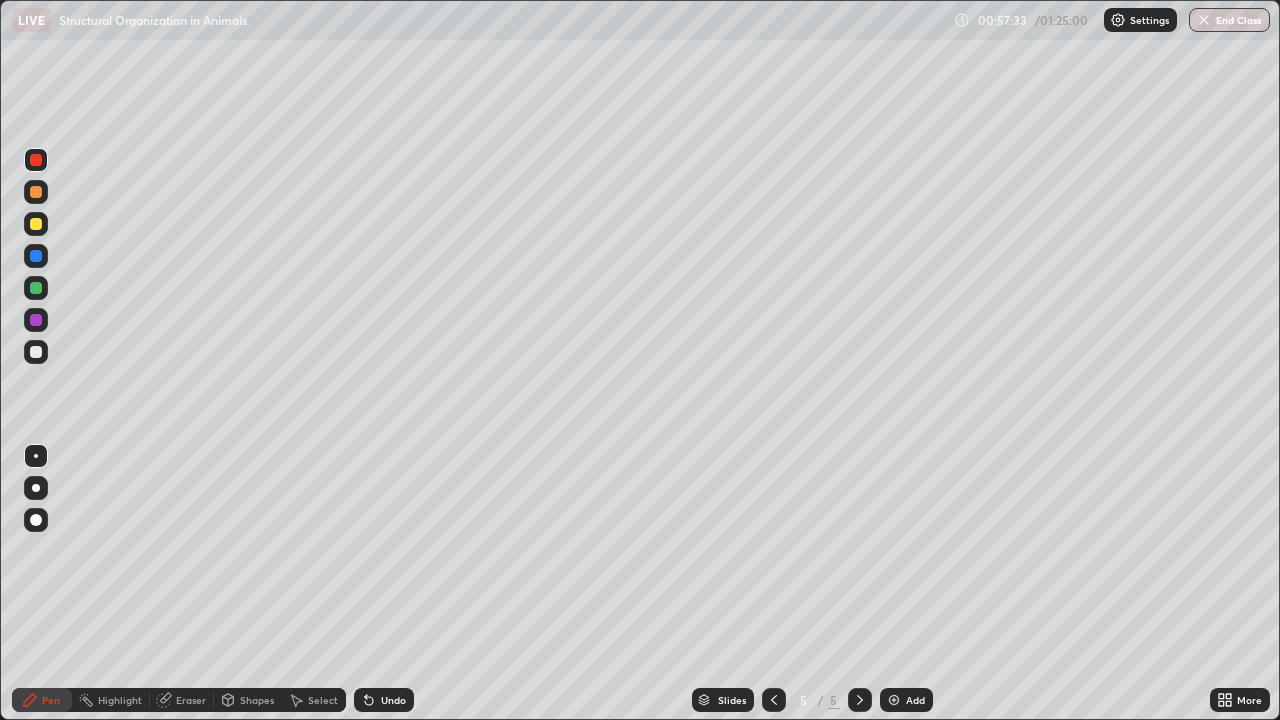 click at bounding box center (36, 224) 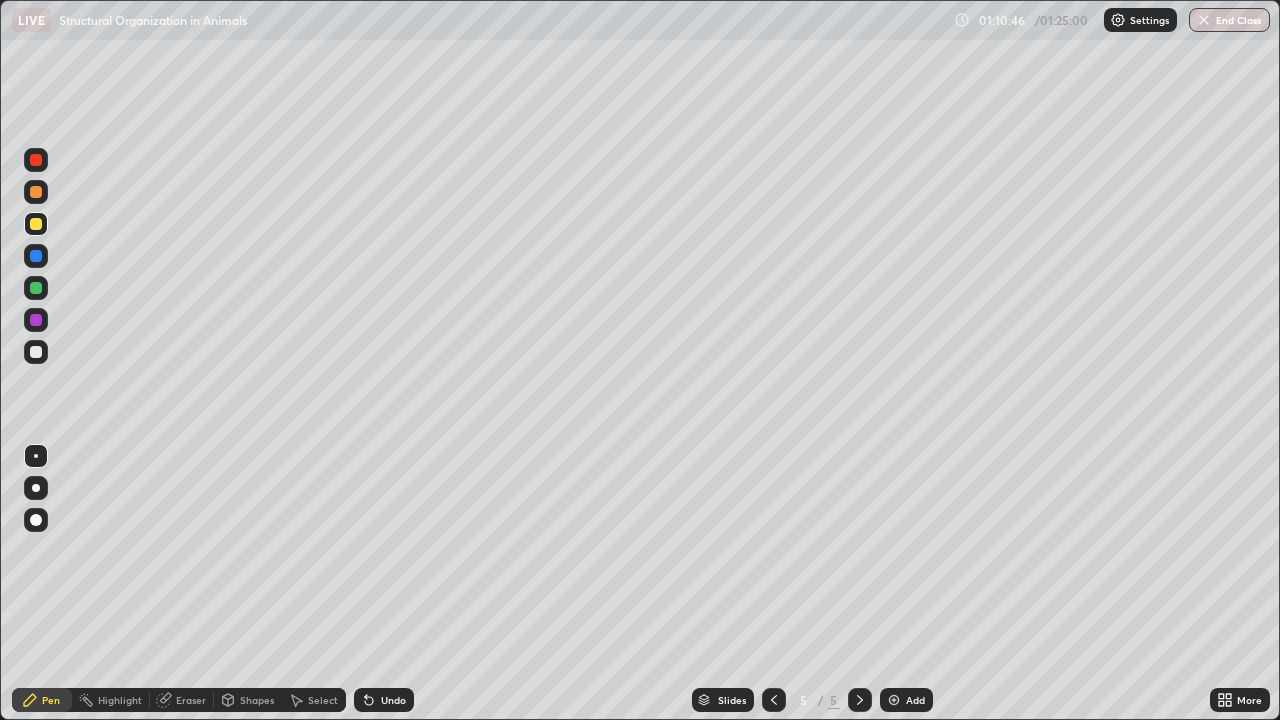 click at bounding box center [894, 700] 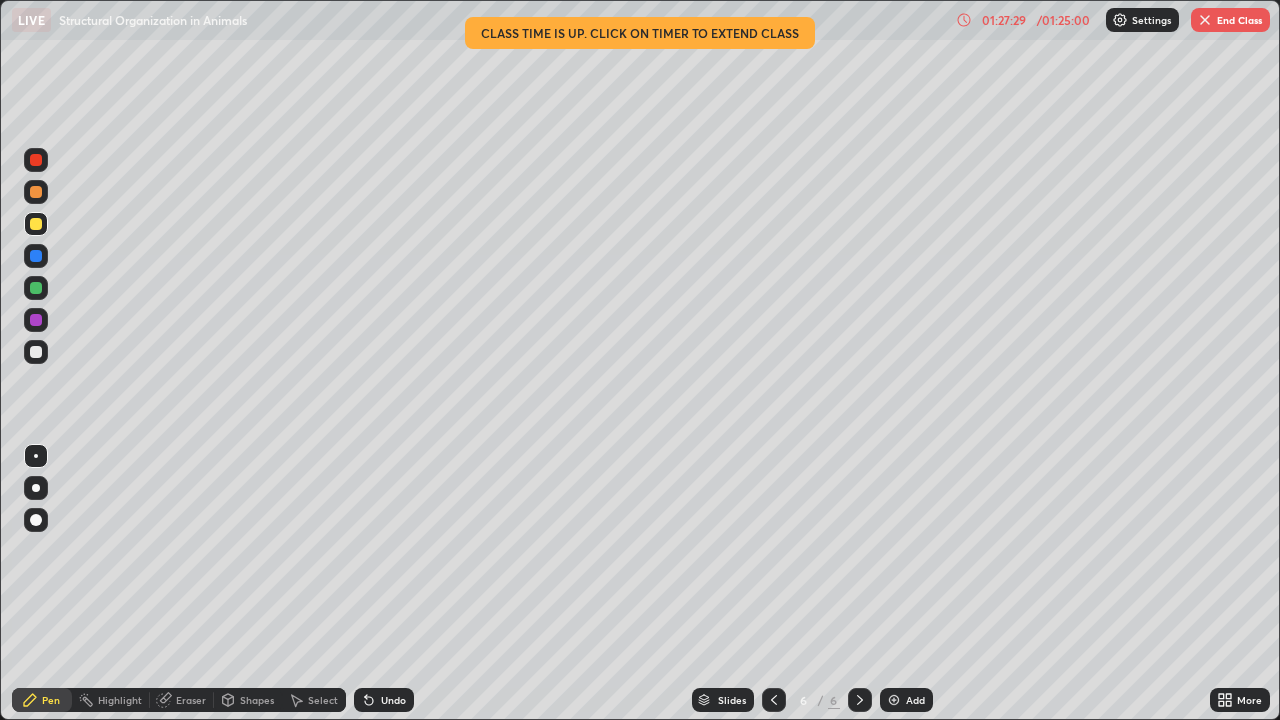 click on "End Class" at bounding box center [1230, 20] 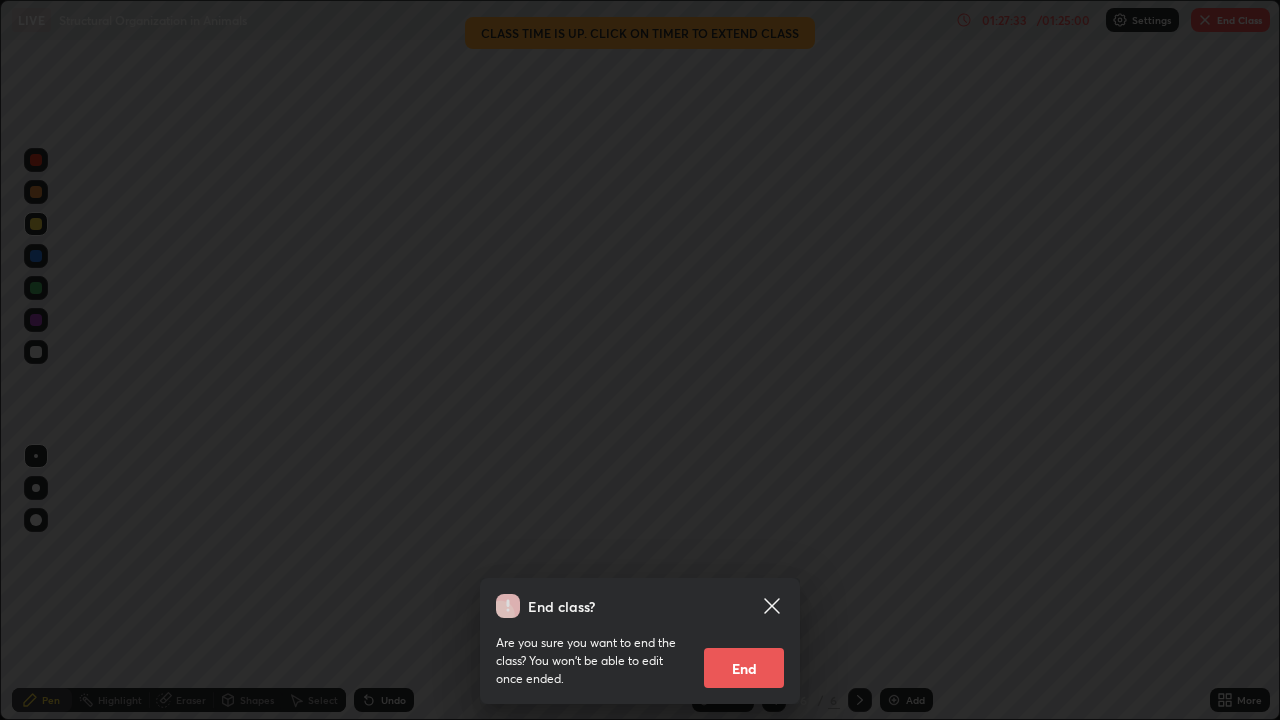 click on "End" at bounding box center (744, 668) 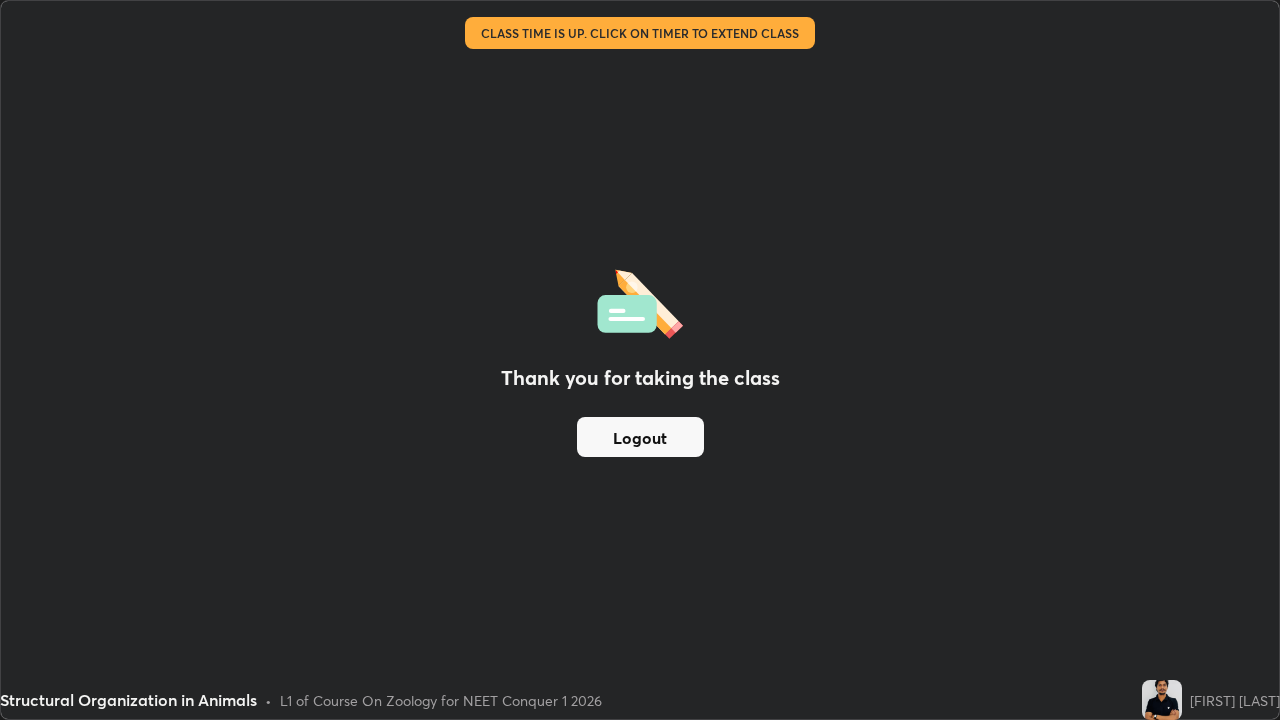 click on "Logout" at bounding box center (640, 437) 